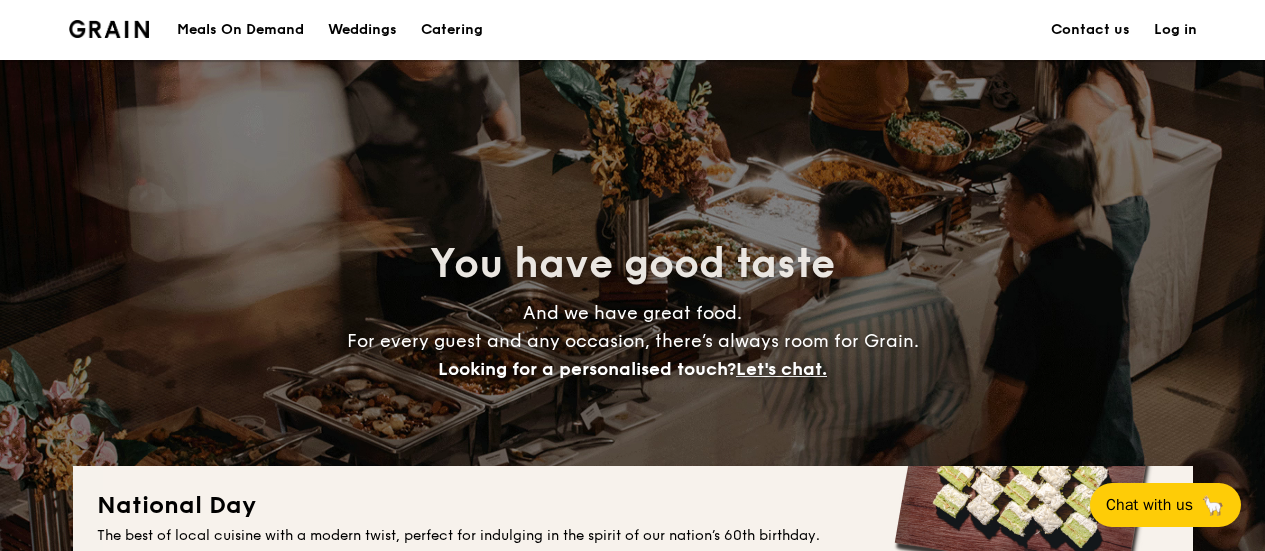 scroll, scrollTop: 0, scrollLeft: 0, axis: both 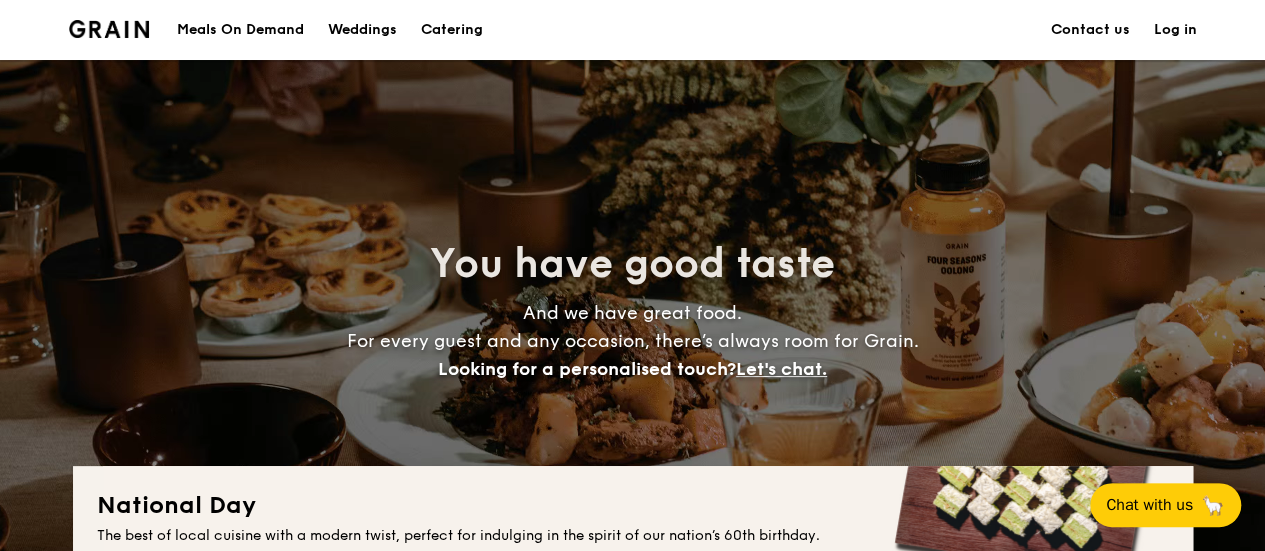 click on "Catering" at bounding box center [452, 30] 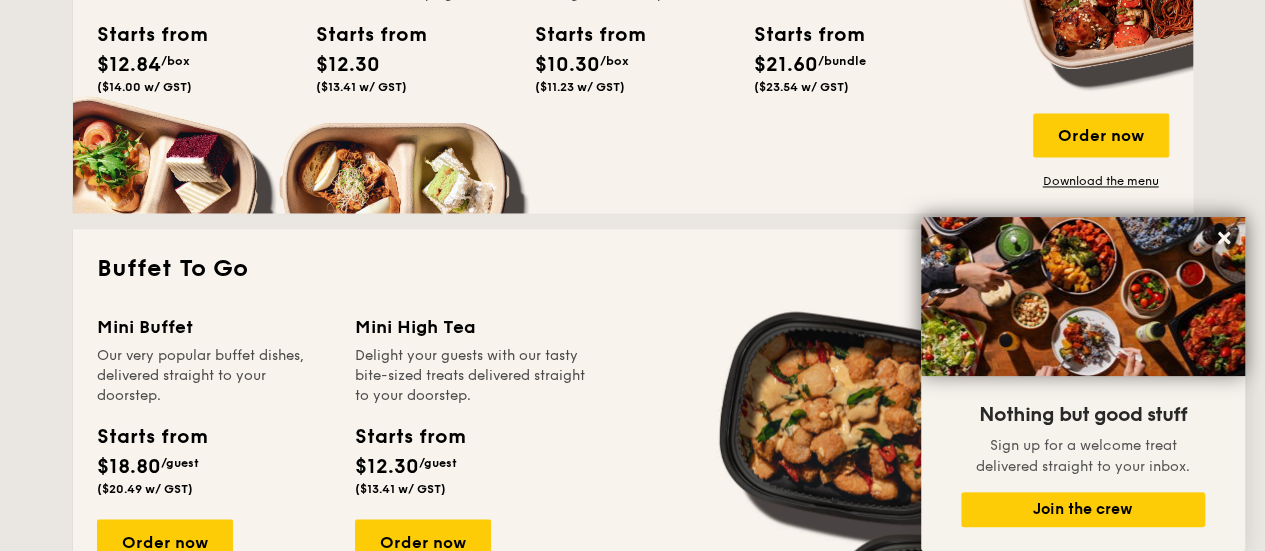 scroll, scrollTop: 1800, scrollLeft: 0, axis: vertical 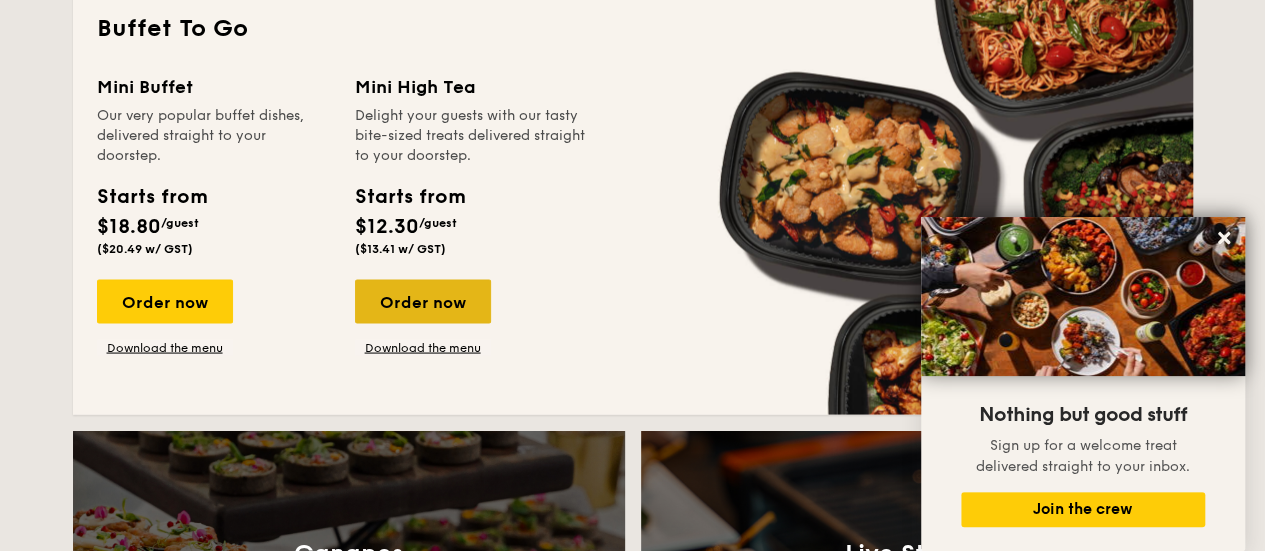 click on "Order now" at bounding box center [423, 301] 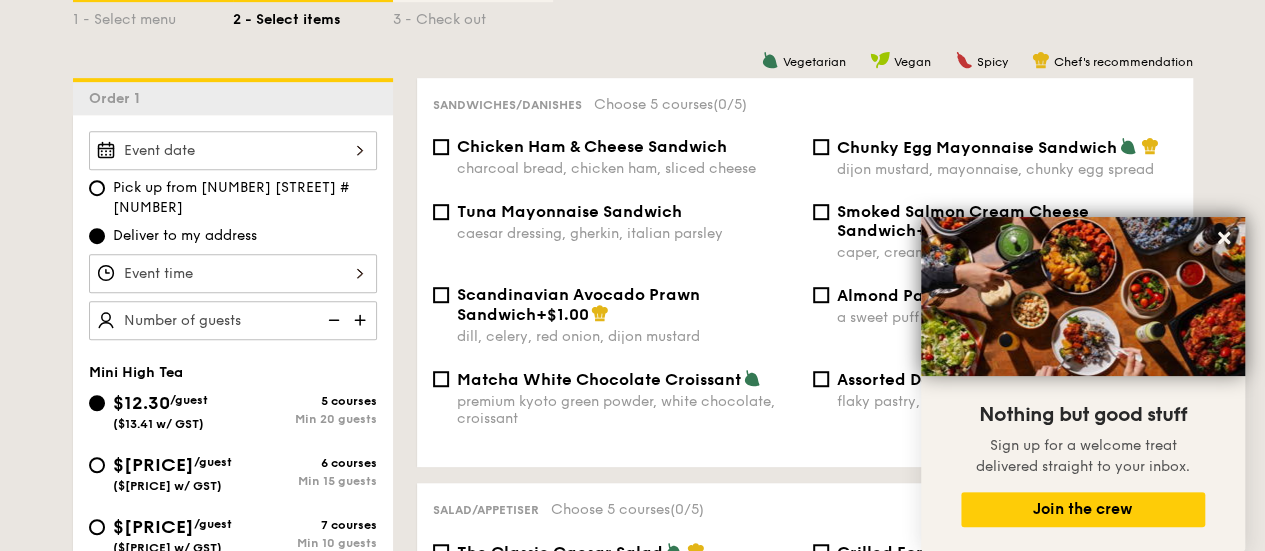 scroll, scrollTop: 500, scrollLeft: 0, axis: vertical 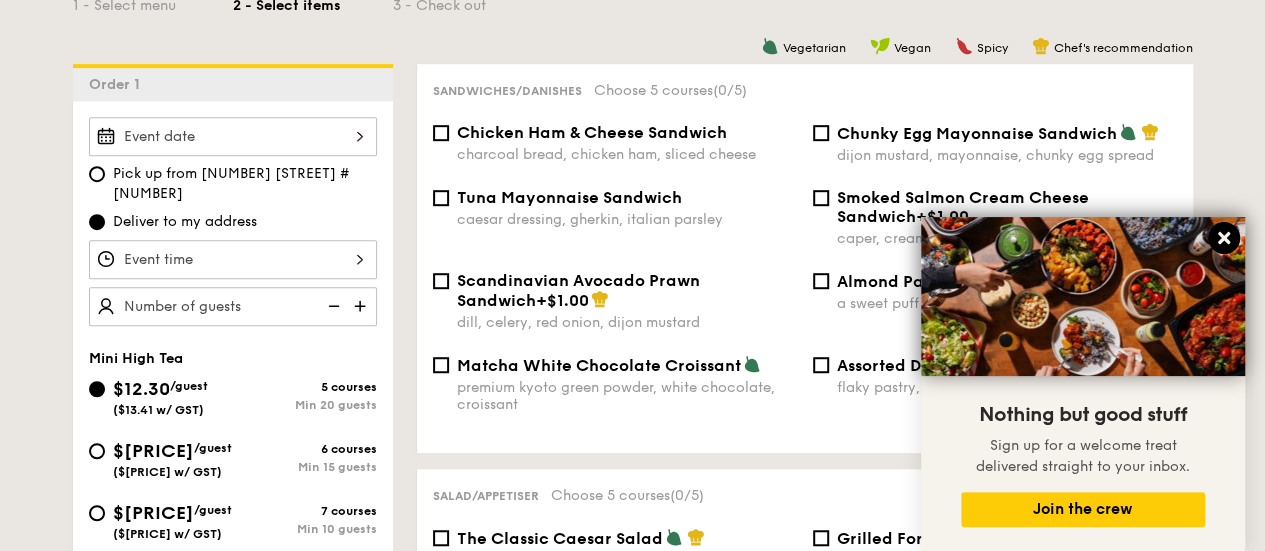 click 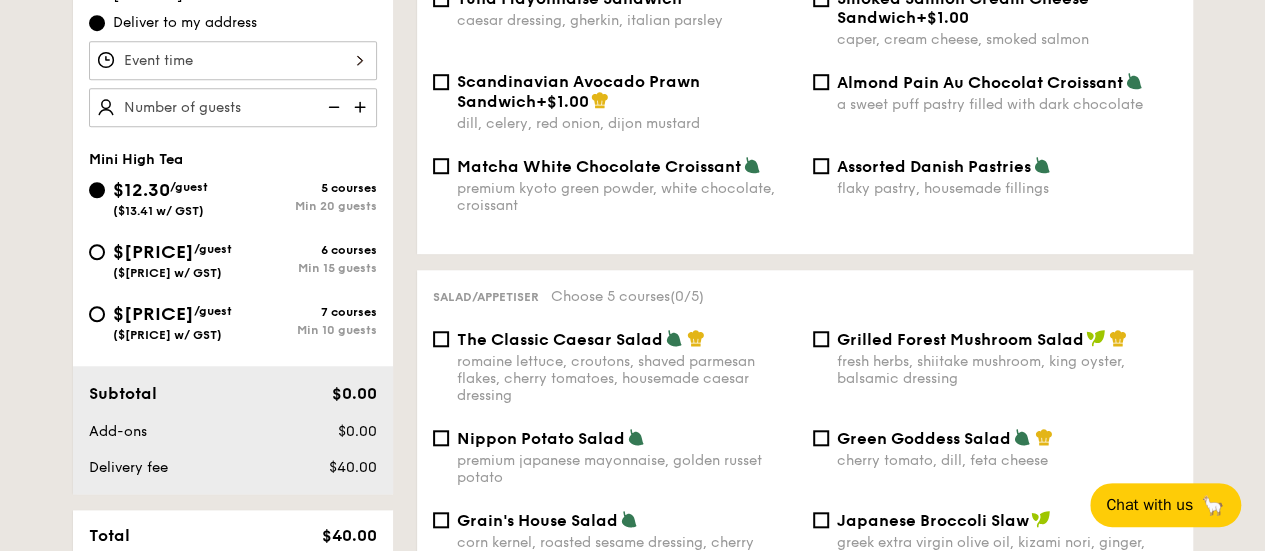 scroll, scrollTop: 700, scrollLeft: 0, axis: vertical 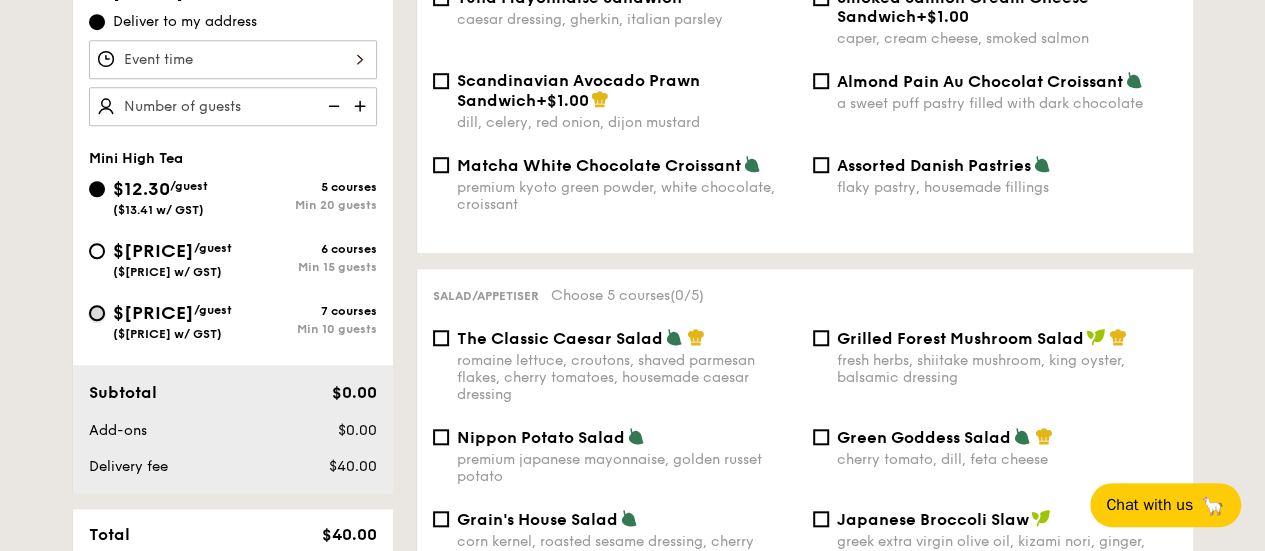 click on "$[PRICE]
/guest
($[PRICE] w/ GST)
7 courses
Min 10 guests" at bounding box center [97, 313] 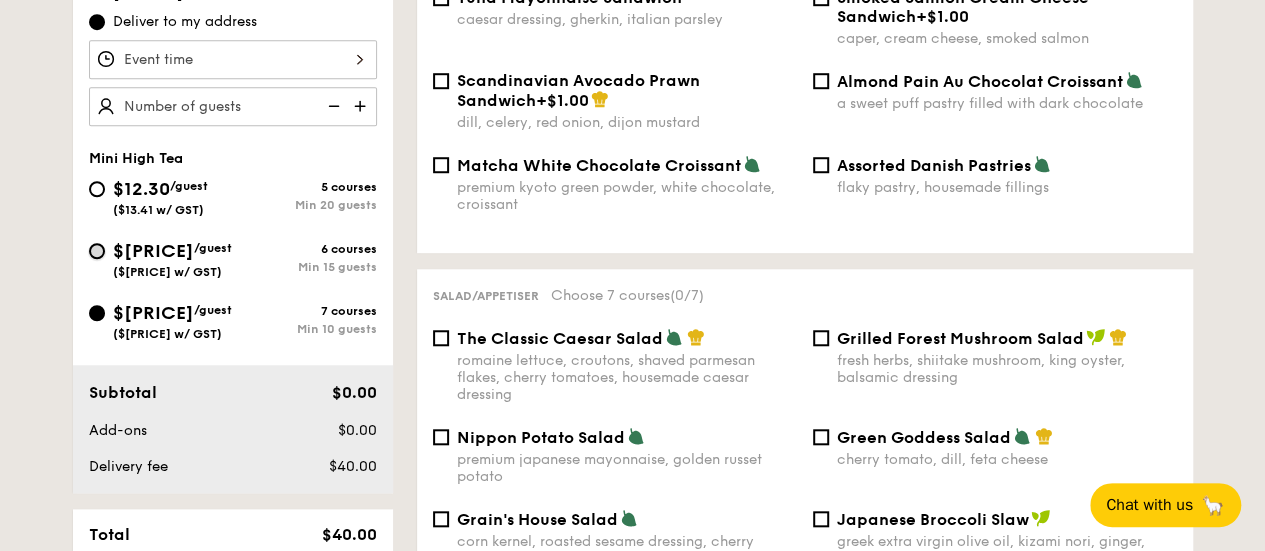 click on "$[PRICE]
/guest
($[PRICE] w/ GST)
6 courses
Min 15 guests" at bounding box center (97, 251) 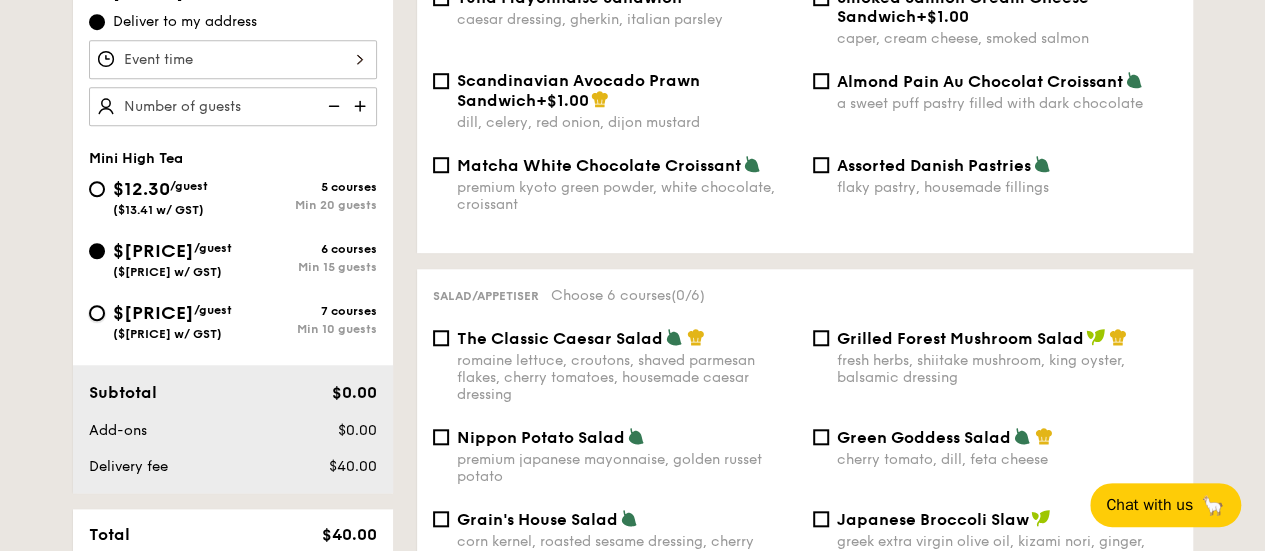 click on "$[PRICE]
/guest
($[PRICE] w/ GST)
7 courses
Min 10 guests" at bounding box center [97, 313] 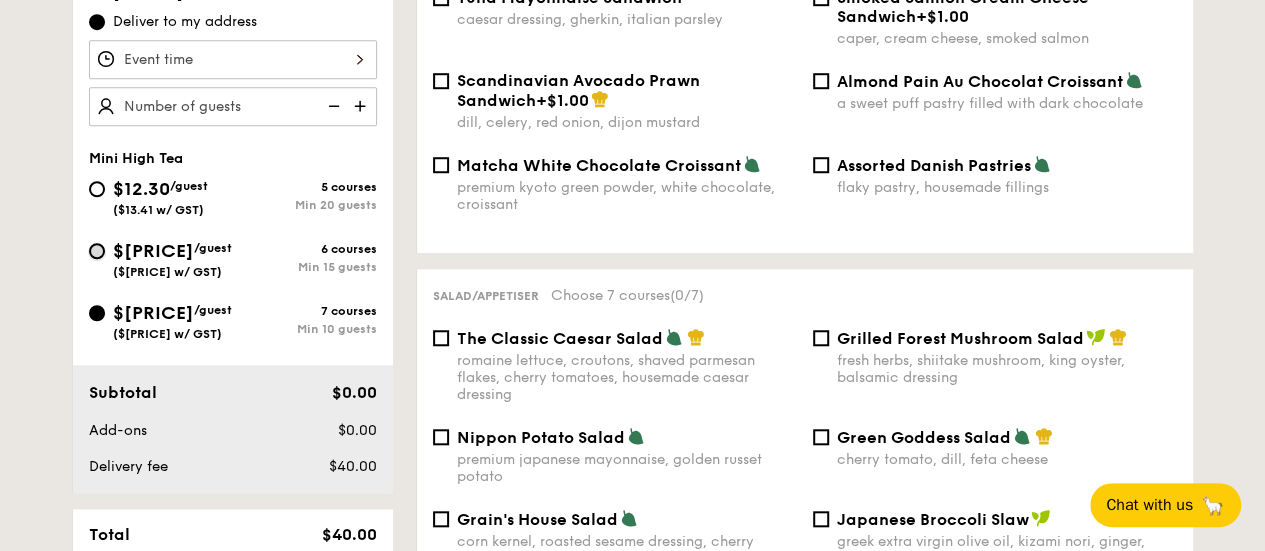 click on "$[PRICE]
/guest
($[PRICE] w/ GST)
6 courses
Min 15 guests" at bounding box center [97, 251] 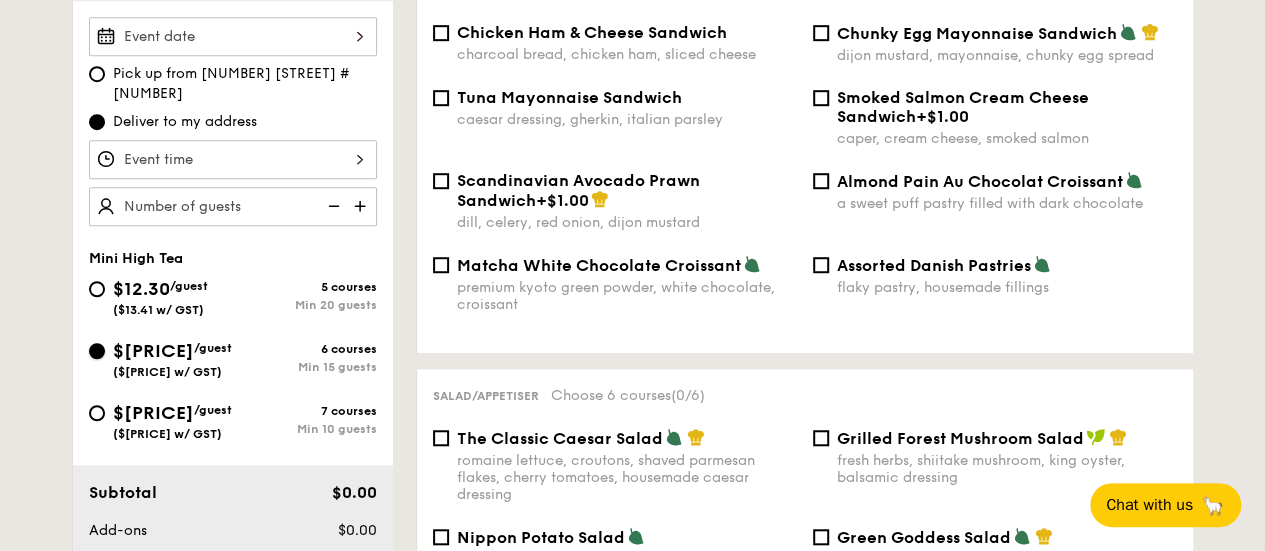 scroll, scrollTop: 500, scrollLeft: 0, axis: vertical 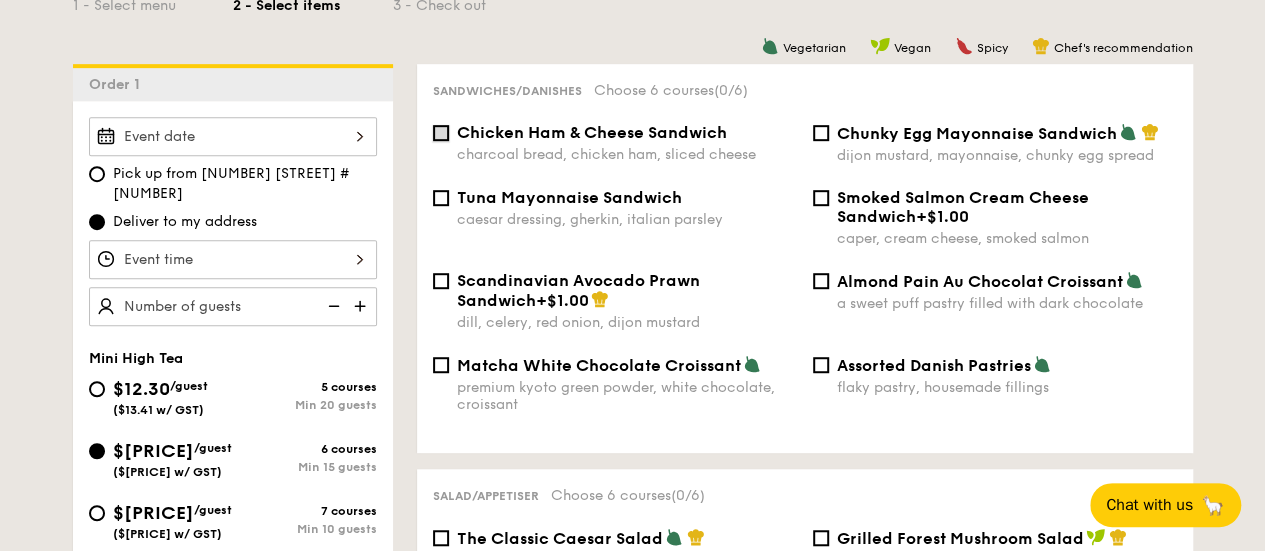 click on "Chicken Ham & Cheese Sandwich charcoal bread, chicken ham, sliced cheese" at bounding box center (441, 133) 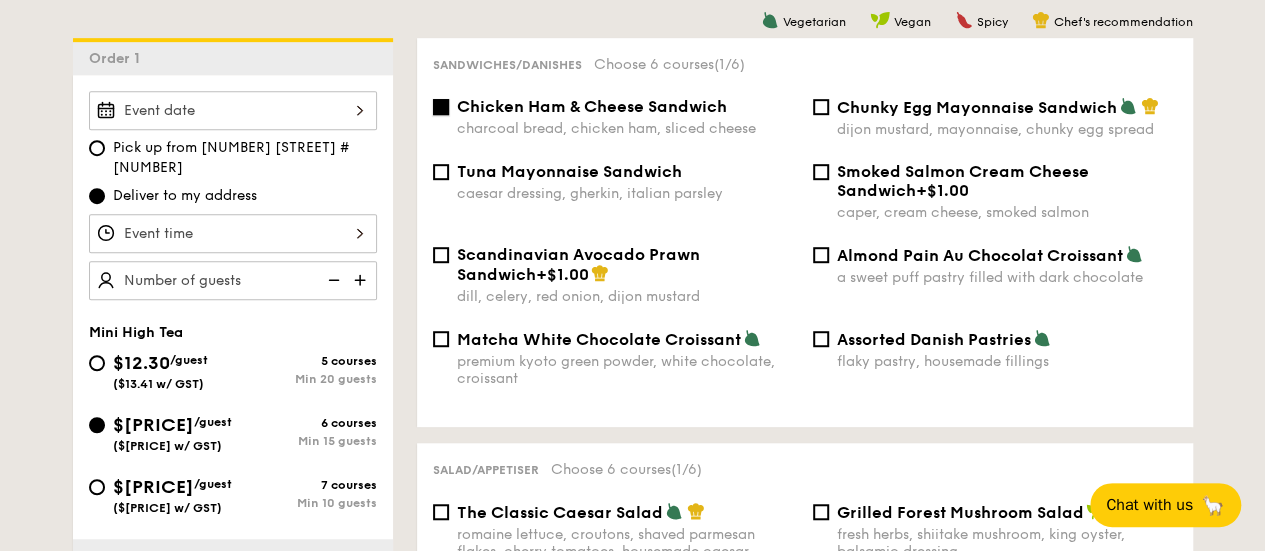 scroll, scrollTop: 500, scrollLeft: 0, axis: vertical 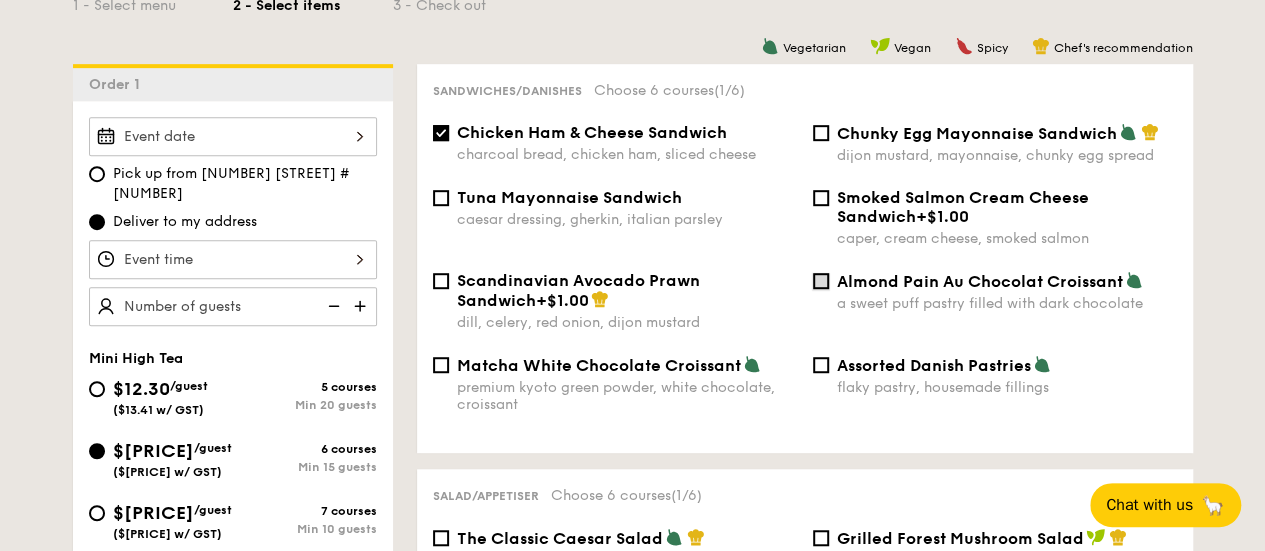 click on "Almond Pain Au Chocolat Croissant a sweet puff pastry filled with dark chocolate" at bounding box center [821, 281] 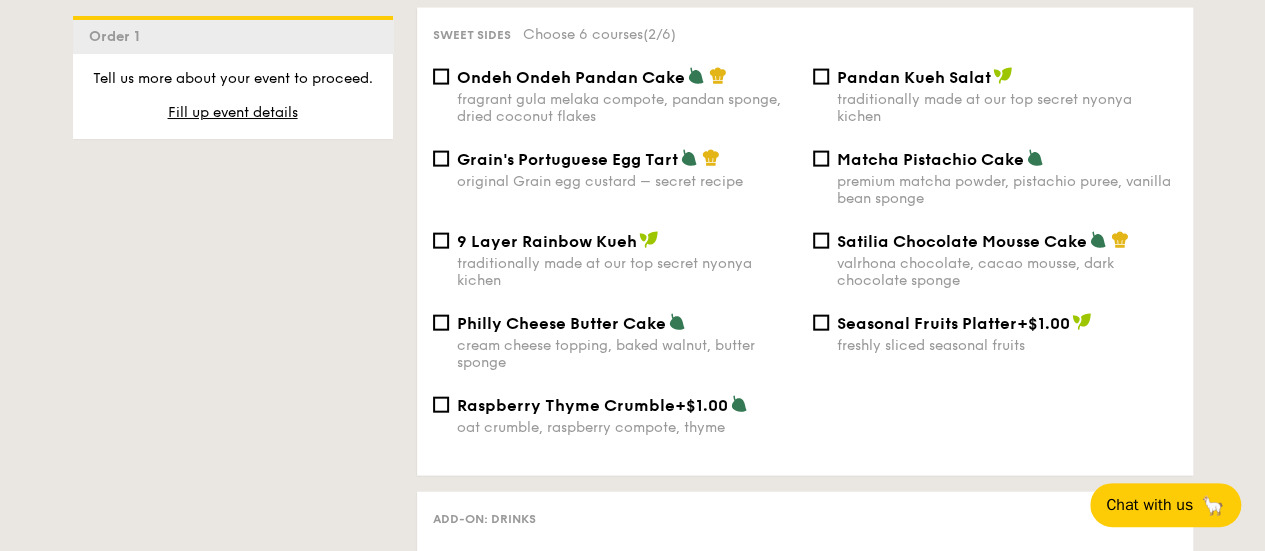 scroll, scrollTop: 2200, scrollLeft: 0, axis: vertical 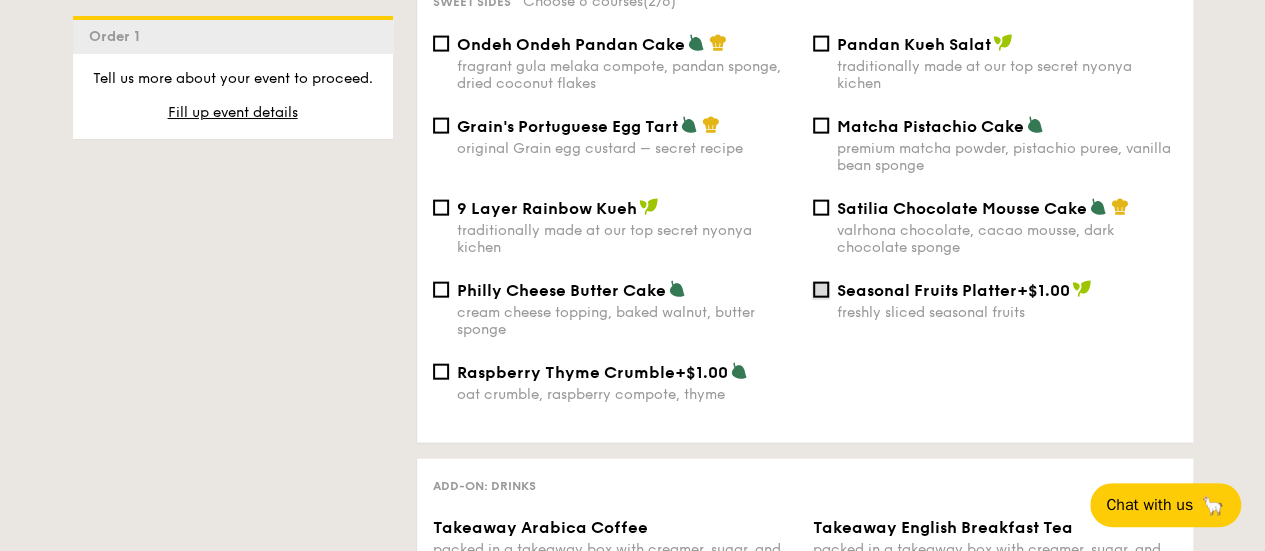 click on "Seasonal Fruits Platter
+$1.00
freshly sliced seasonal fruits" at bounding box center [821, 290] 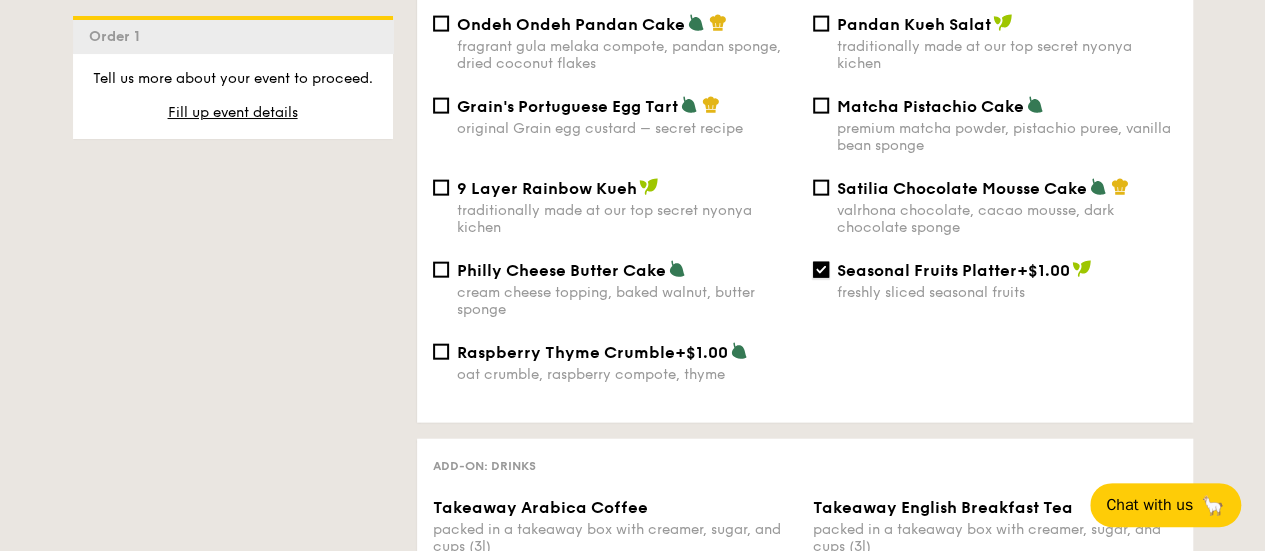 scroll, scrollTop: 2200, scrollLeft: 0, axis: vertical 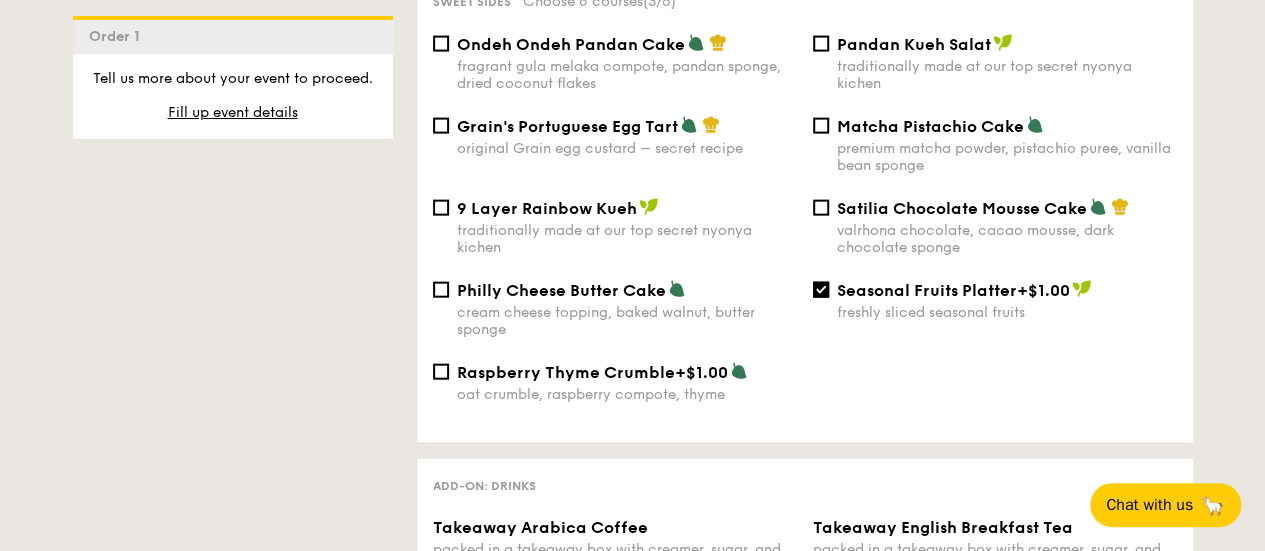 click on "Pandan Kueh Salat traditionally made at our top secret nyonya kichen" at bounding box center [995, 63] 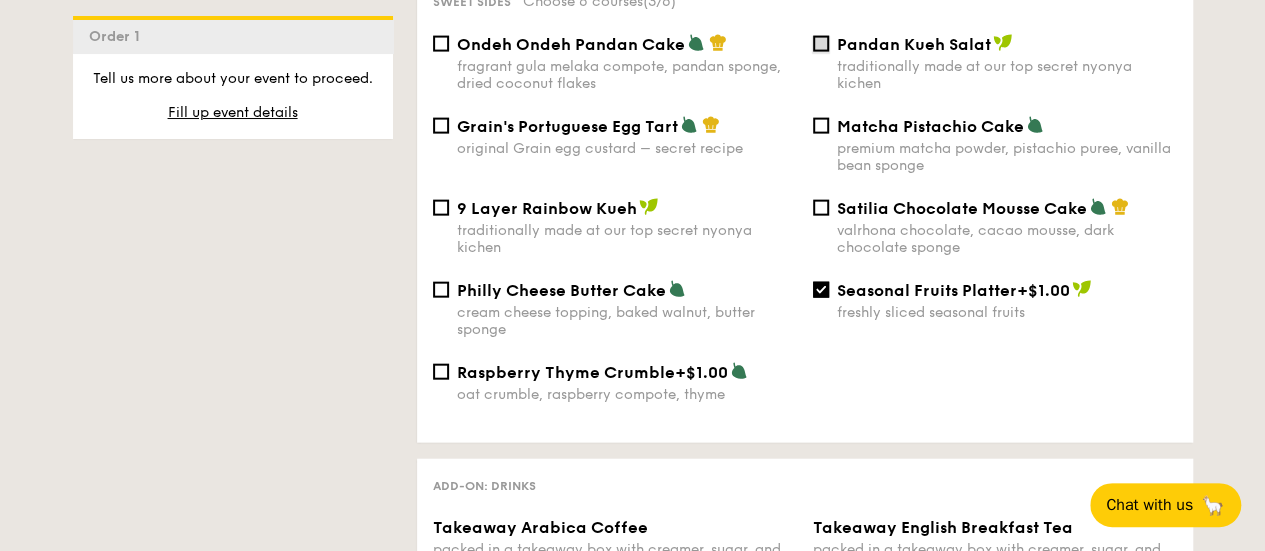 click on "Pandan Kueh Salat traditionally made at our top secret nyonya kichen" at bounding box center (821, 44) 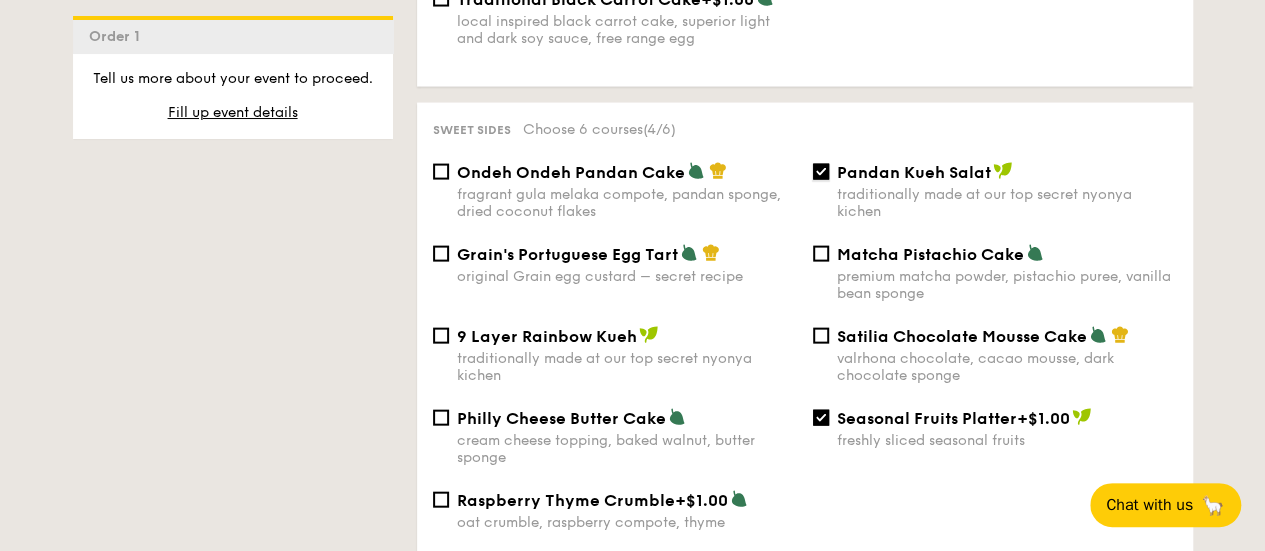 scroll, scrollTop: 2100, scrollLeft: 0, axis: vertical 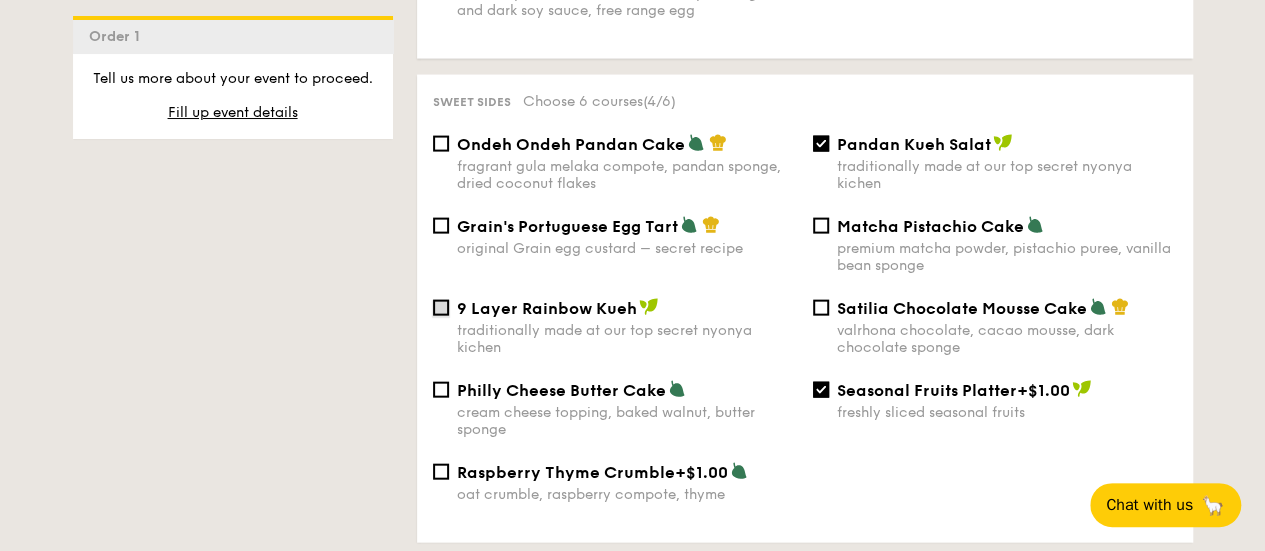 click on "9 Layer Rainbow Kueh traditionally made at our top secret nyonya kichen" at bounding box center (441, 308) 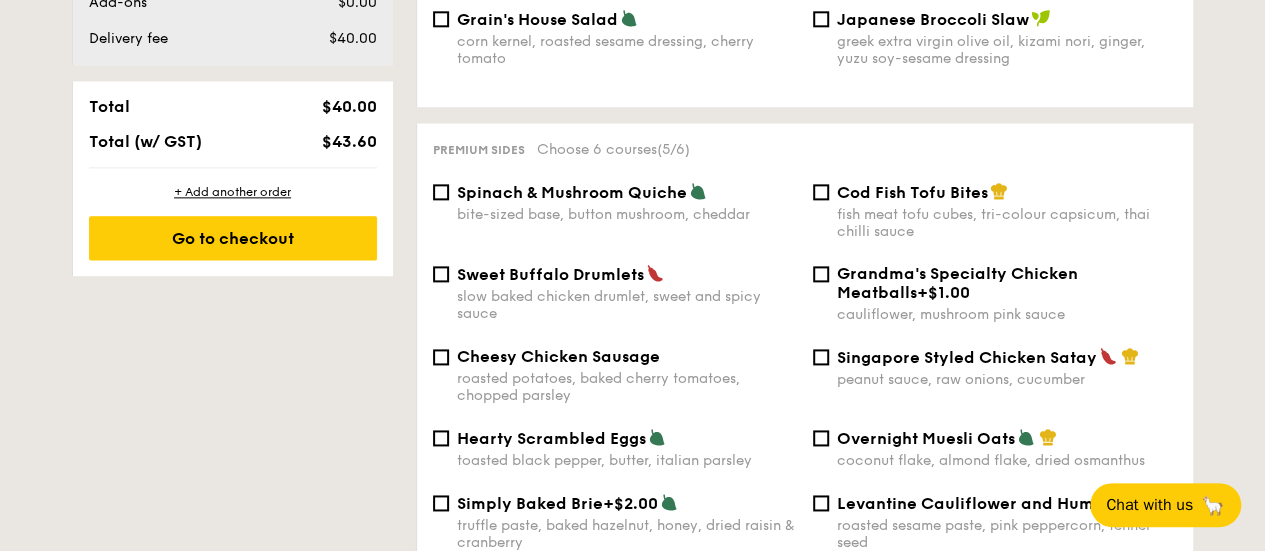 scroll, scrollTop: 1300, scrollLeft: 0, axis: vertical 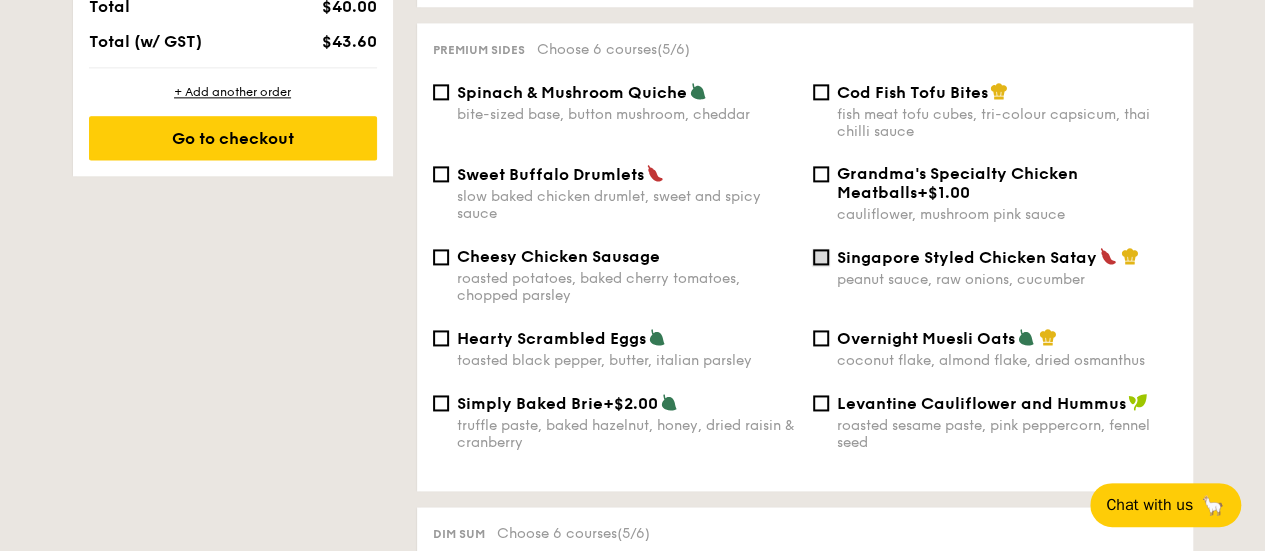 click on "Singapore Styled Chicken Satay peanut sauce, raw onions, cucumber" at bounding box center (821, 257) 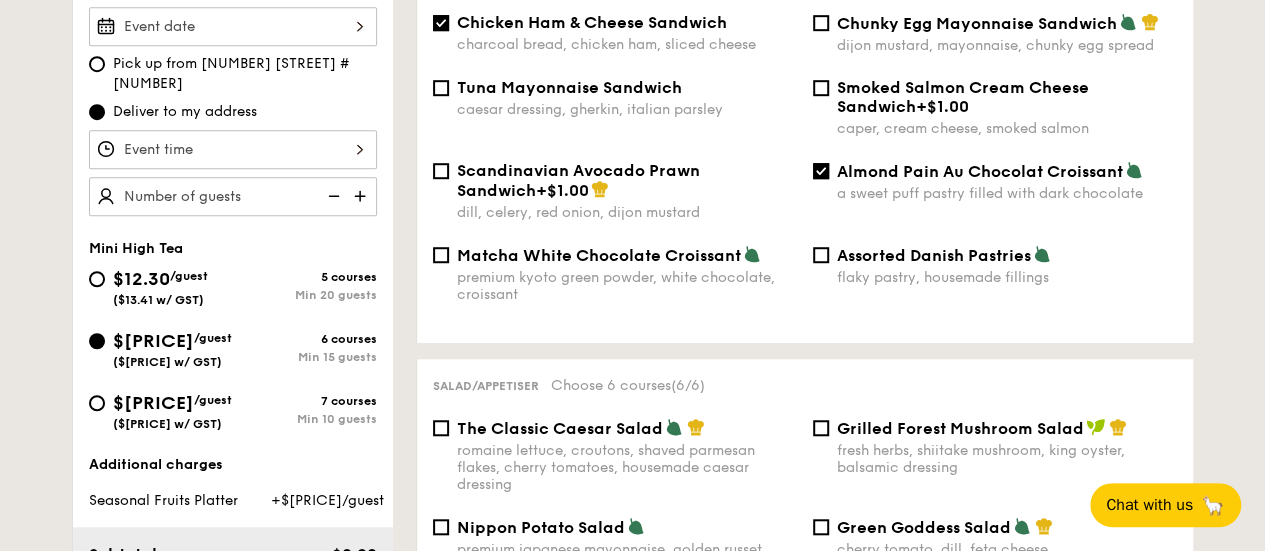 scroll, scrollTop: 500, scrollLeft: 0, axis: vertical 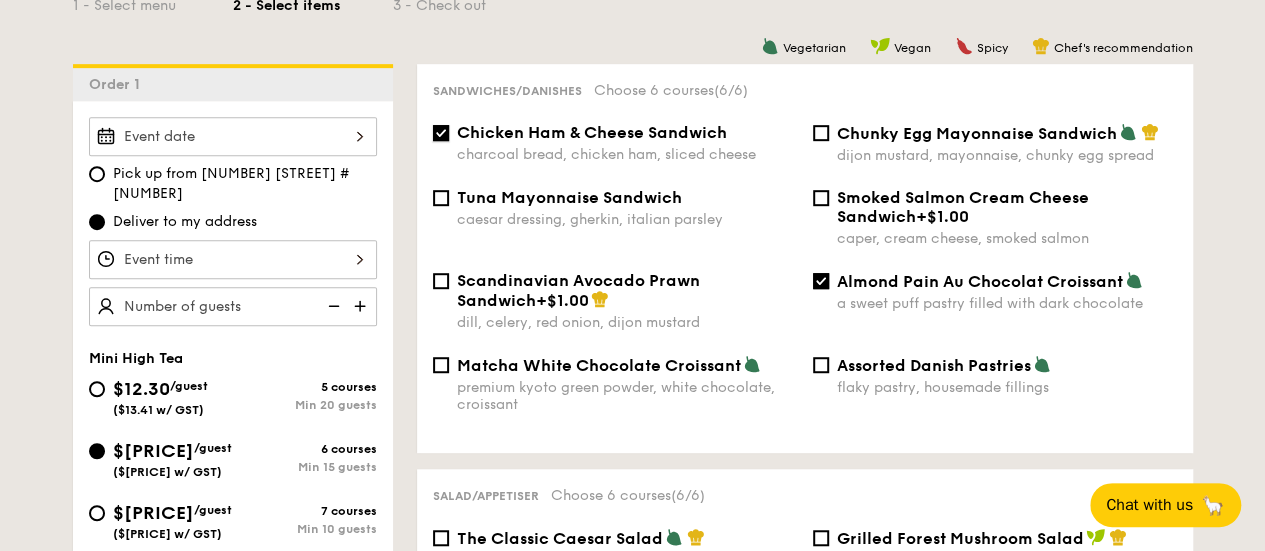 drag, startPoint x: 442, startPoint y: 138, endPoint x: 470, endPoint y: 143, distance: 28.442924 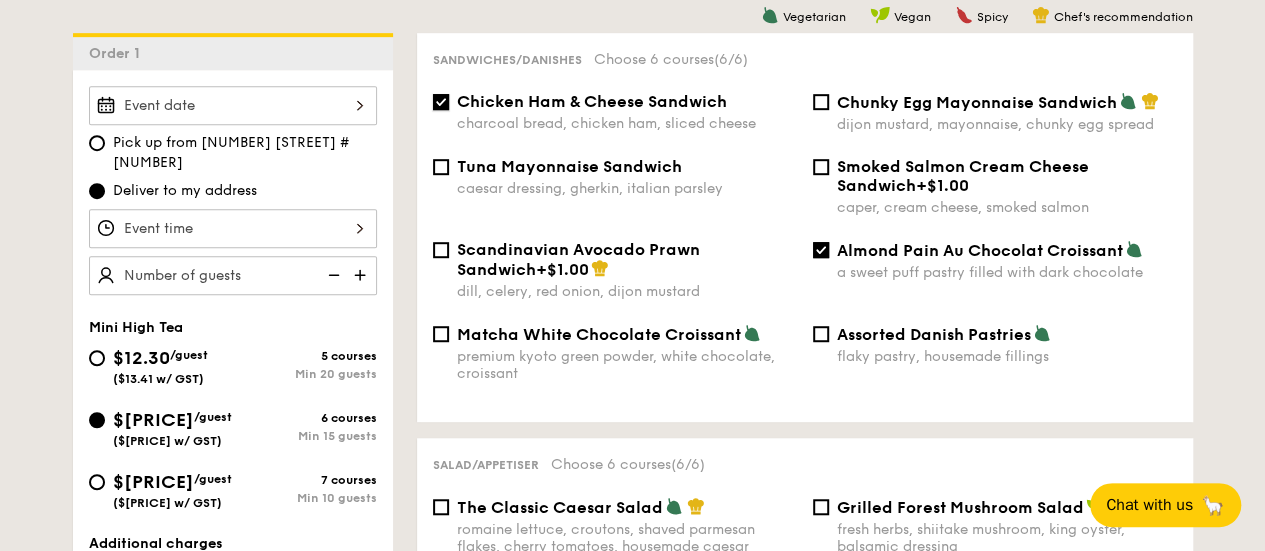 scroll, scrollTop: 500, scrollLeft: 0, axis: vertical 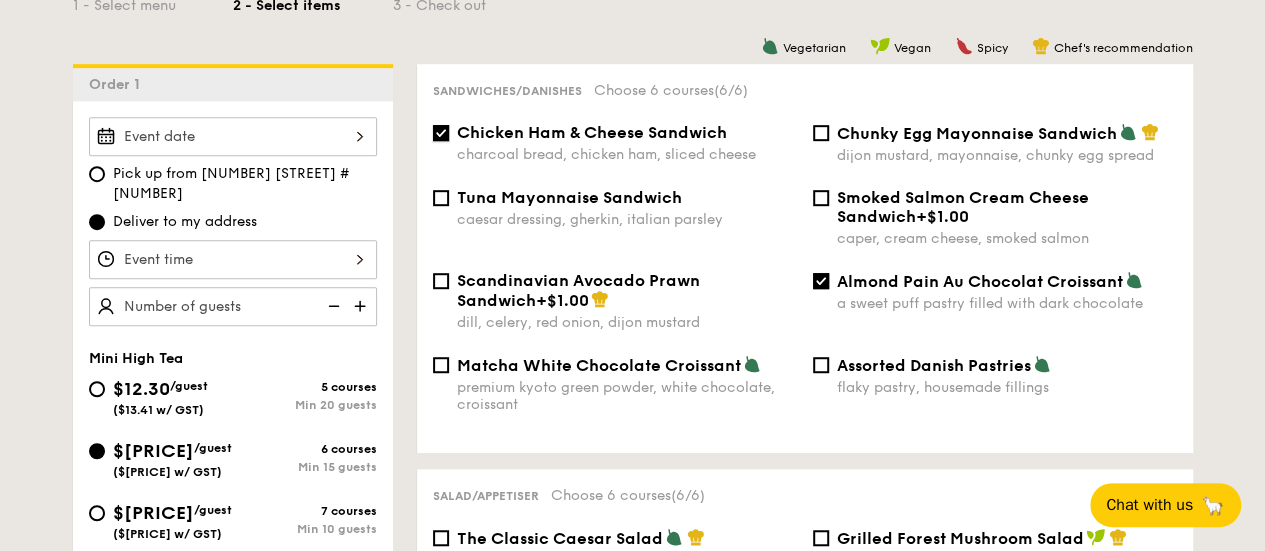 click on "Chicken Ham & Cheese Sandwich charcoal bread, chicken ham, sliced cheese" at bounding box center (441, 133) 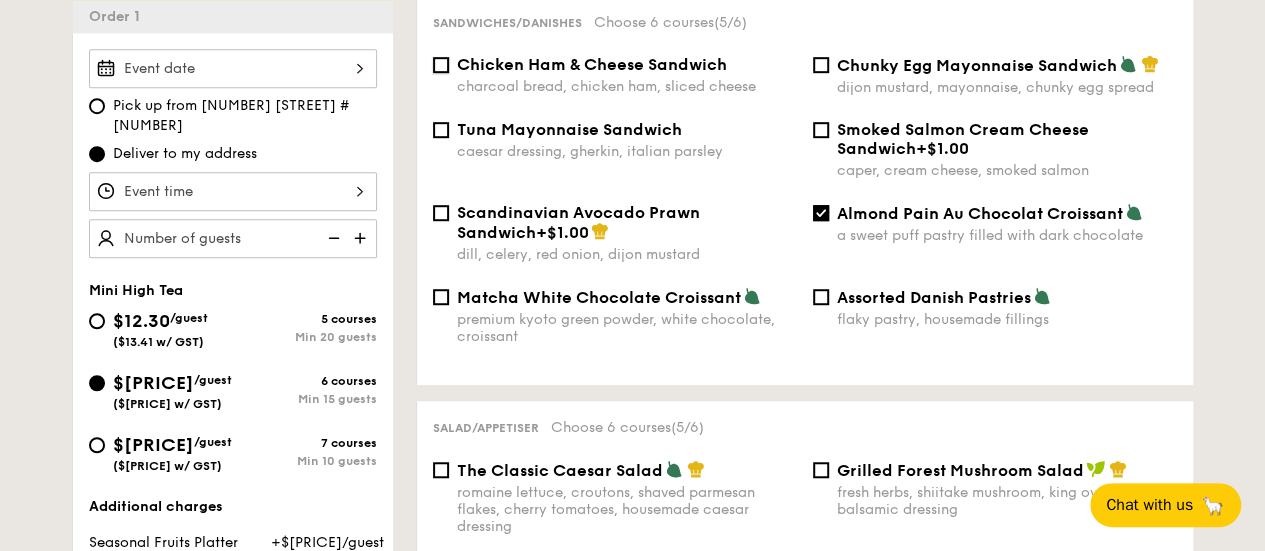 scroll, scrollTop: 600, scrollLeft: 0, axis: vertical 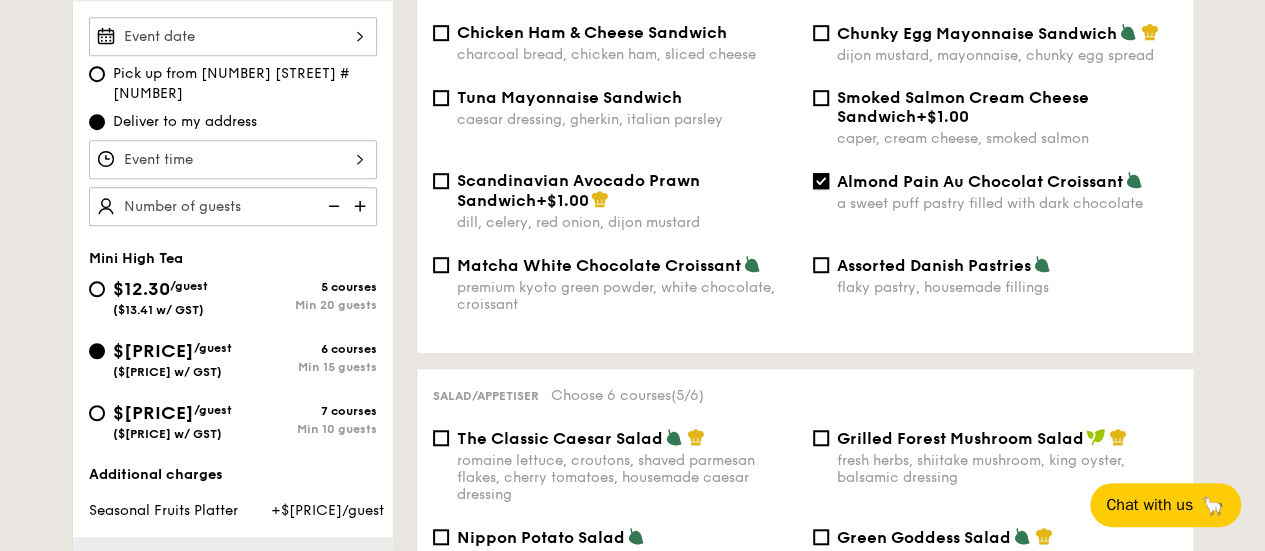 drag, startPoint x: 826, startPoint y: 182, endPoint x: 782, endPoint y: 173, distance: 44.911022 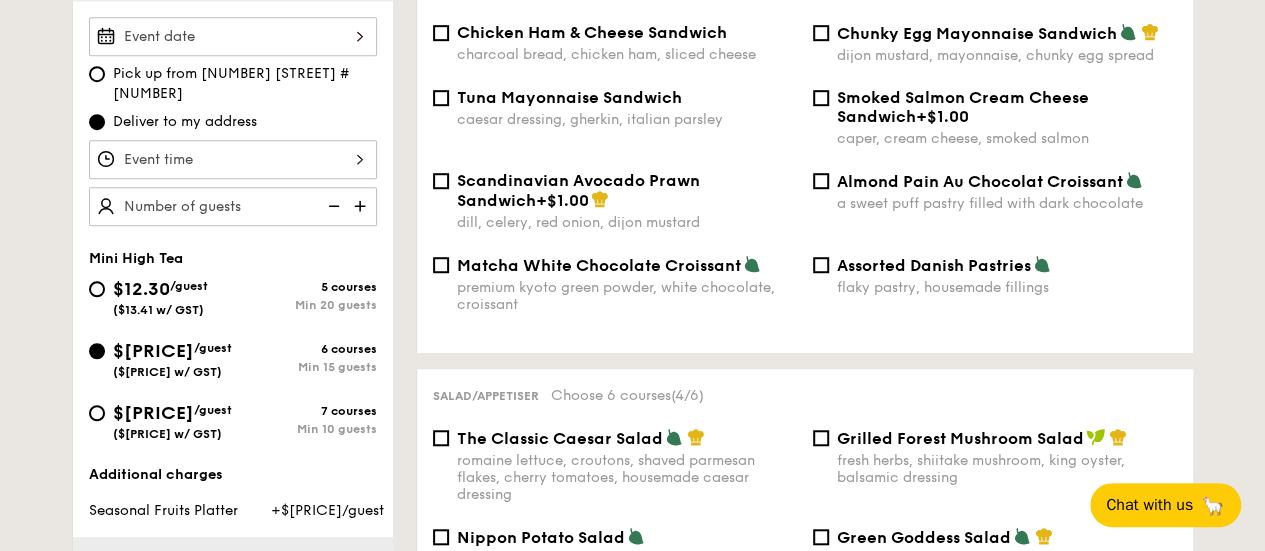 drag, startPoint x: 448, startPoint y: 31, endPoint x: 458, endPoint y: 33, distance: 10.198039 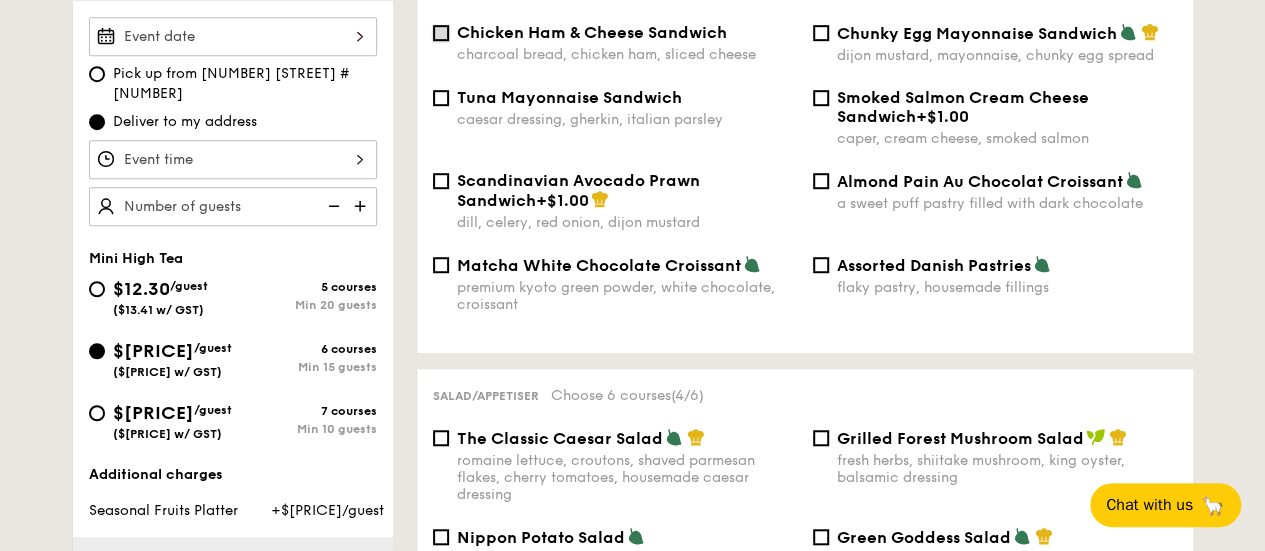 click on "Chicken Ham & Cheese Sandwich charcoal bread, chicken ham, sliced cheese" at bounding box center (441, 33) 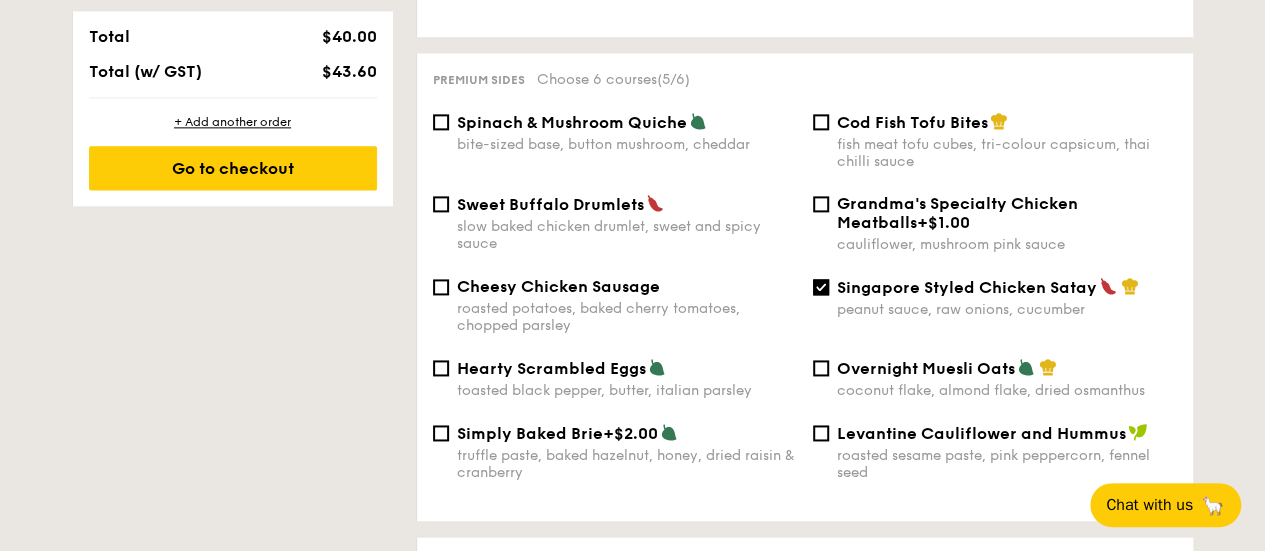 scroll, scrollTop: 1300, scrollLeft: 0, axis: vertical 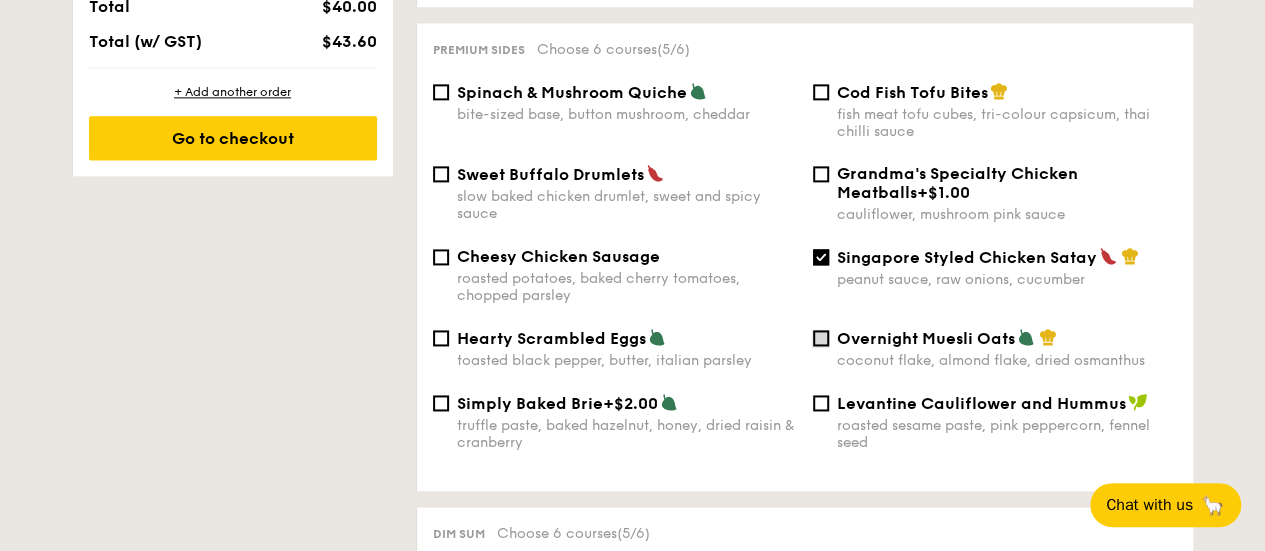 click on "Overnight Muesli Oats coconut flake, almond flake, dried osmanthus" at bounding box center [821, 338] 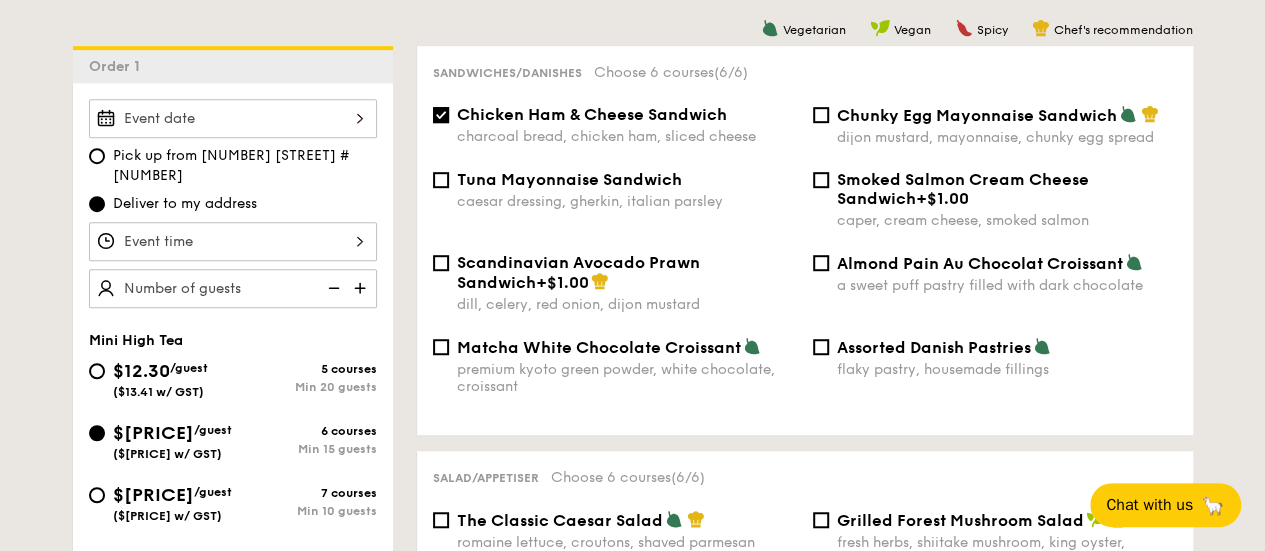 scroll, scrollTop: 500, scrollLeft: 0, axis: vertical 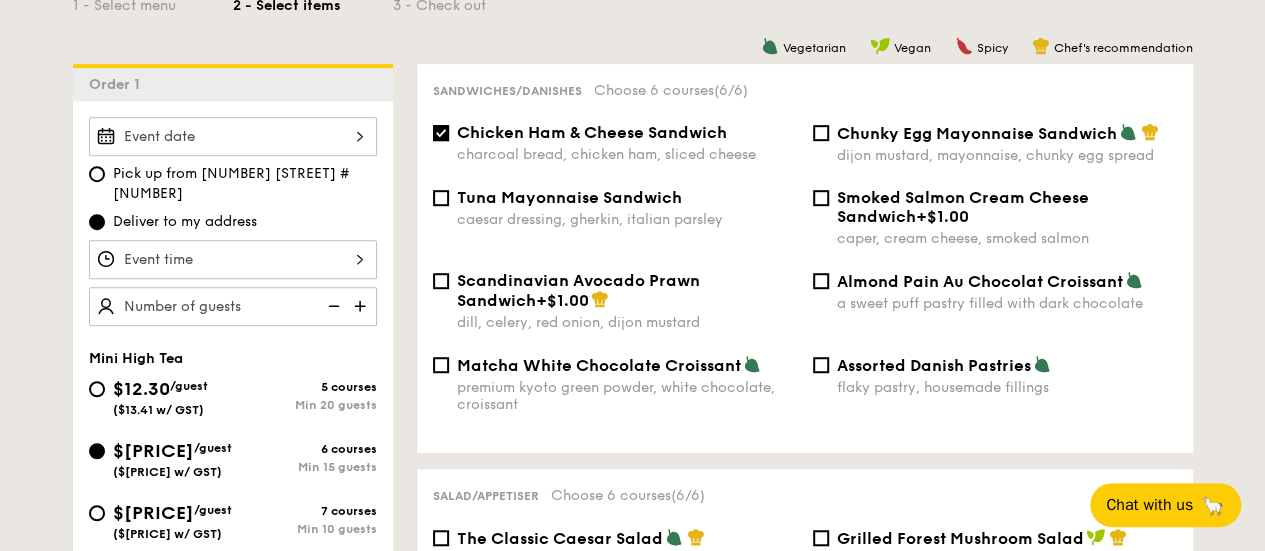 click on "Chicken Ham & Cheese Sandwich charcoal bread, chicken ham, sliced cheese" at bounding box center [615, 143] 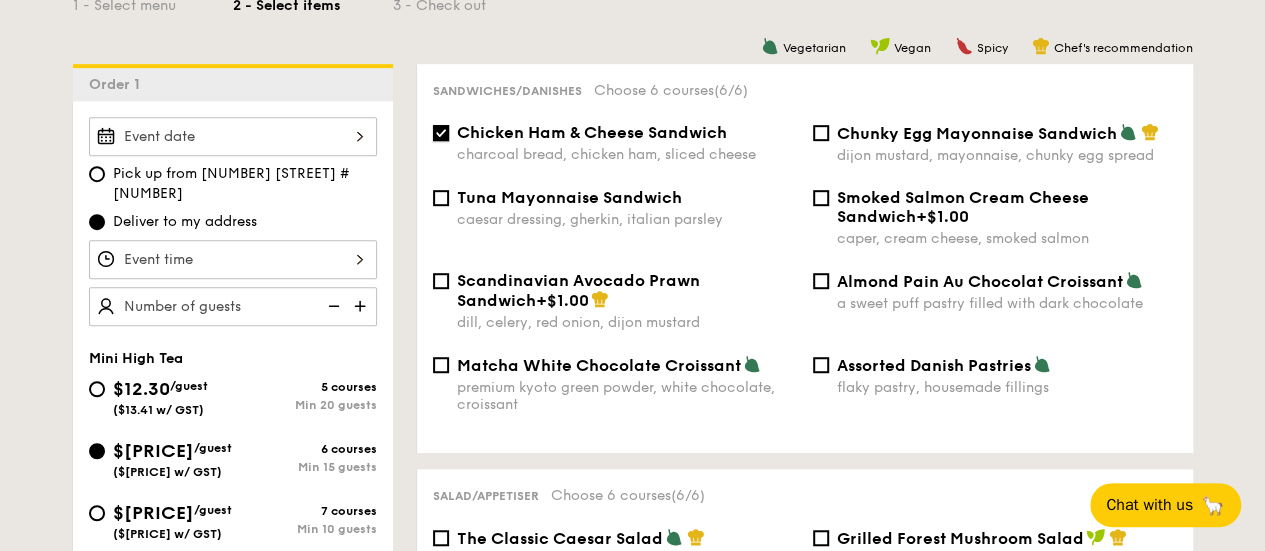 click on "Chicken Ham & Cheese Sandwich charcoal bread, chicken ham, sliced cheese" at bounding box center [441, 133] 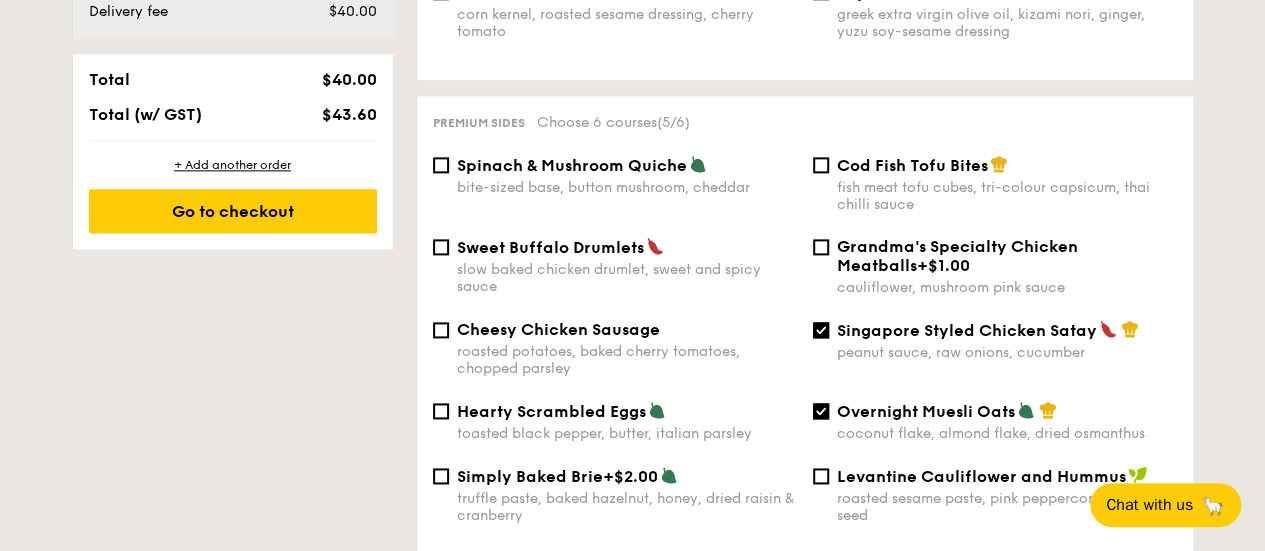 scroll, scrollTop: 1200, scrollLeft: 0, axis: vertical 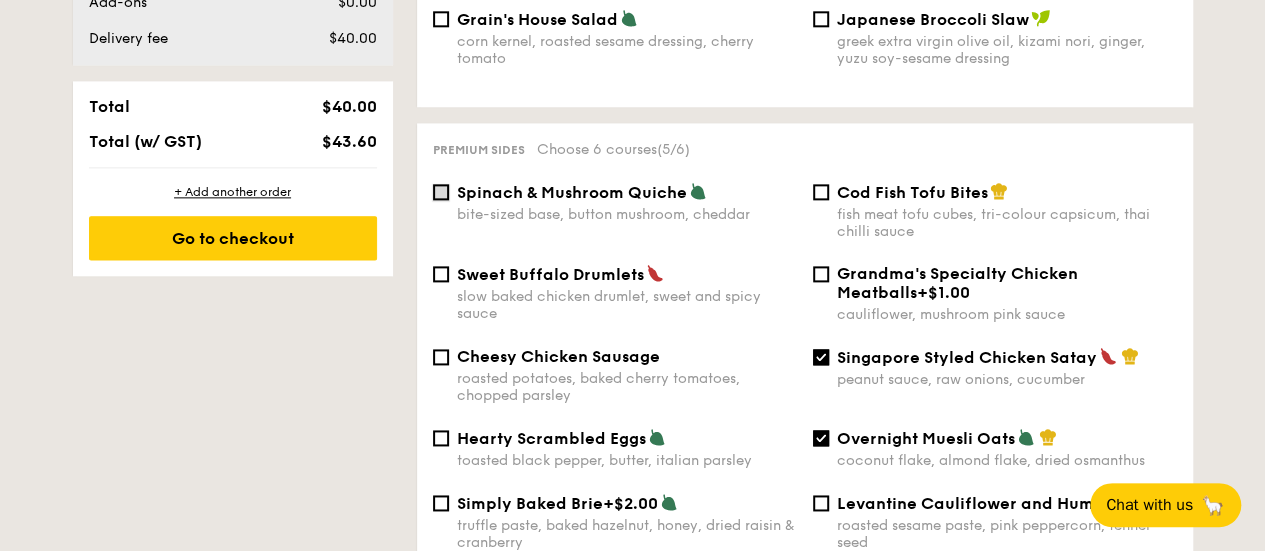 click on "Spinach & Mushroom Quiche bite-sized base, button mushroom, cheddar" at bounding box center [441, 192] 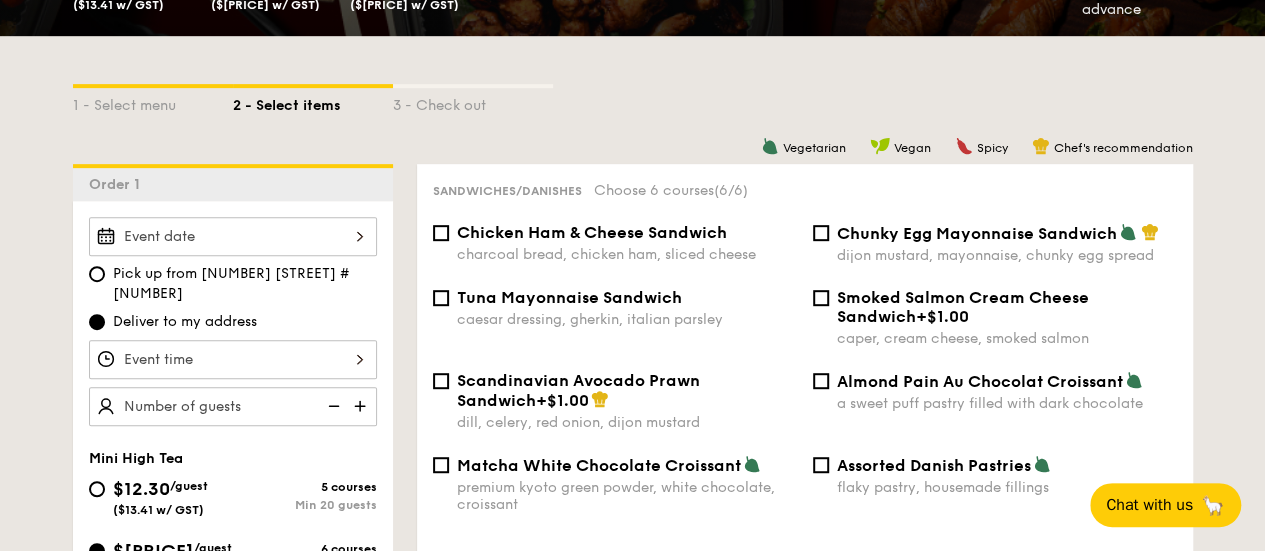 scroll, scrollTop: 400, scrollLeft: 0, axis: vertical 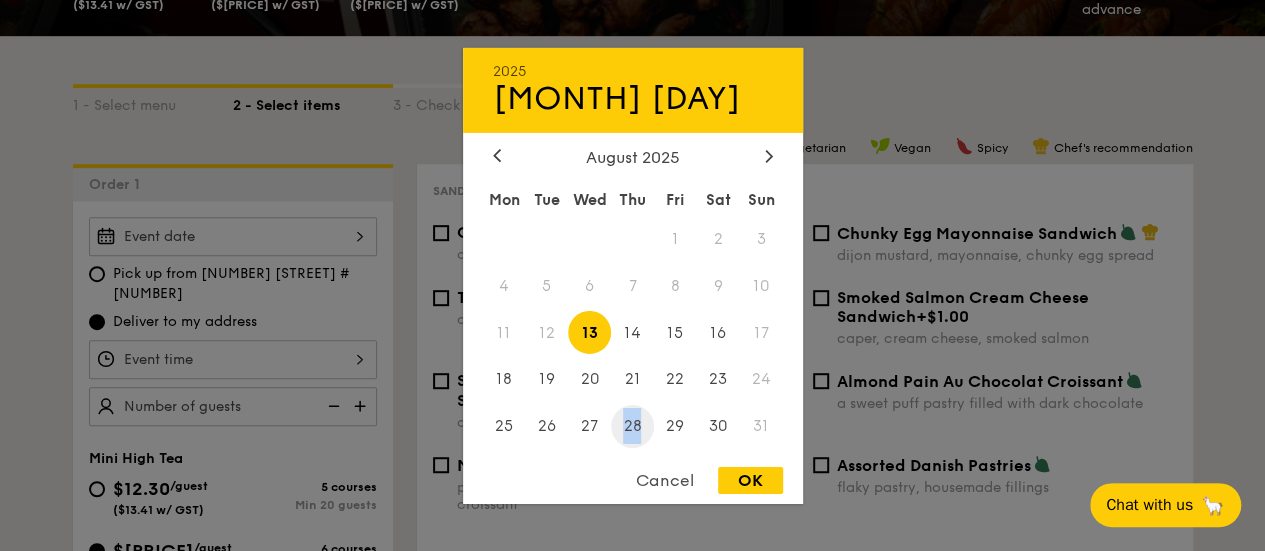 drag, startPoint x: 639, startPoint y: 427, endPoint x: 616, endPoint y: 429, distance: 23.086792 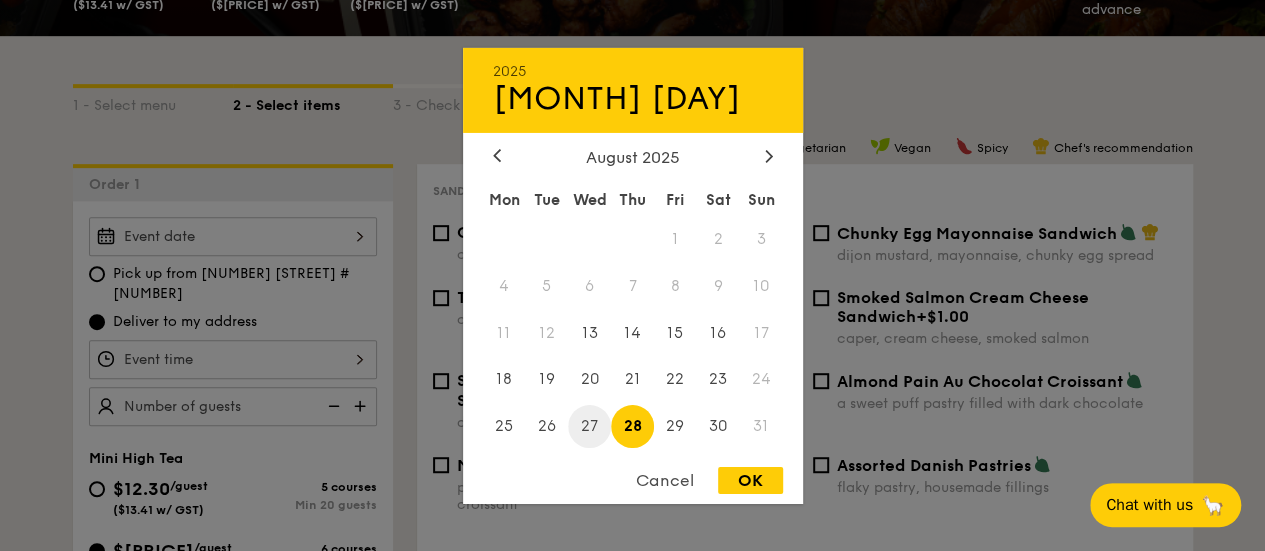 click on "27" at bounding box center [589, 426] 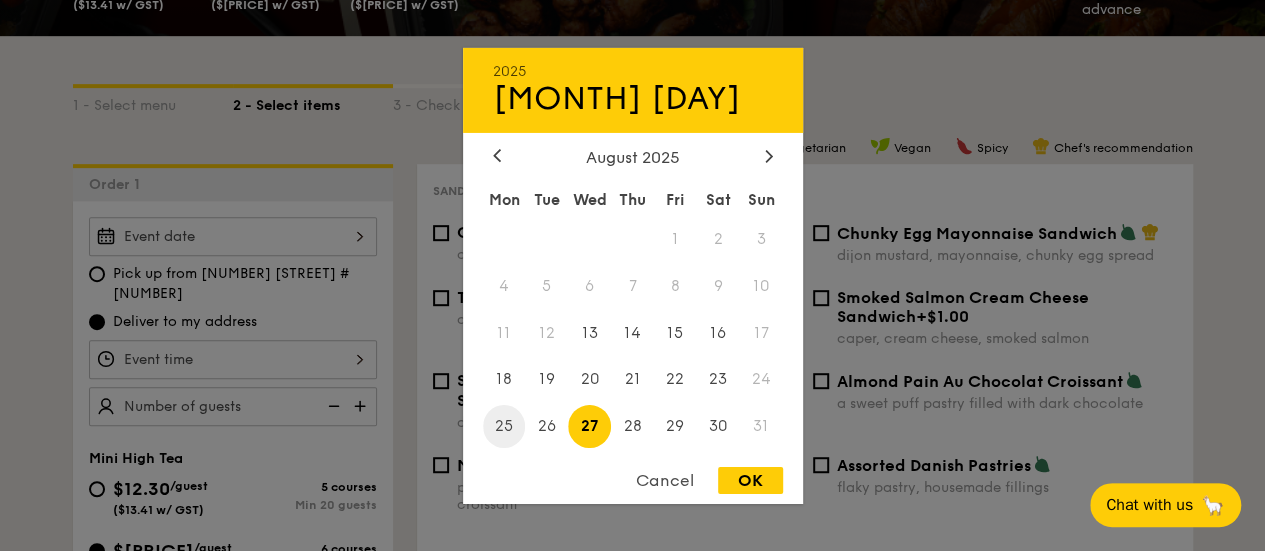 drag, startPoint x: 748, startPoint y: 488, endPoint x: 493, endPoint y: 411, distance: 266.37192 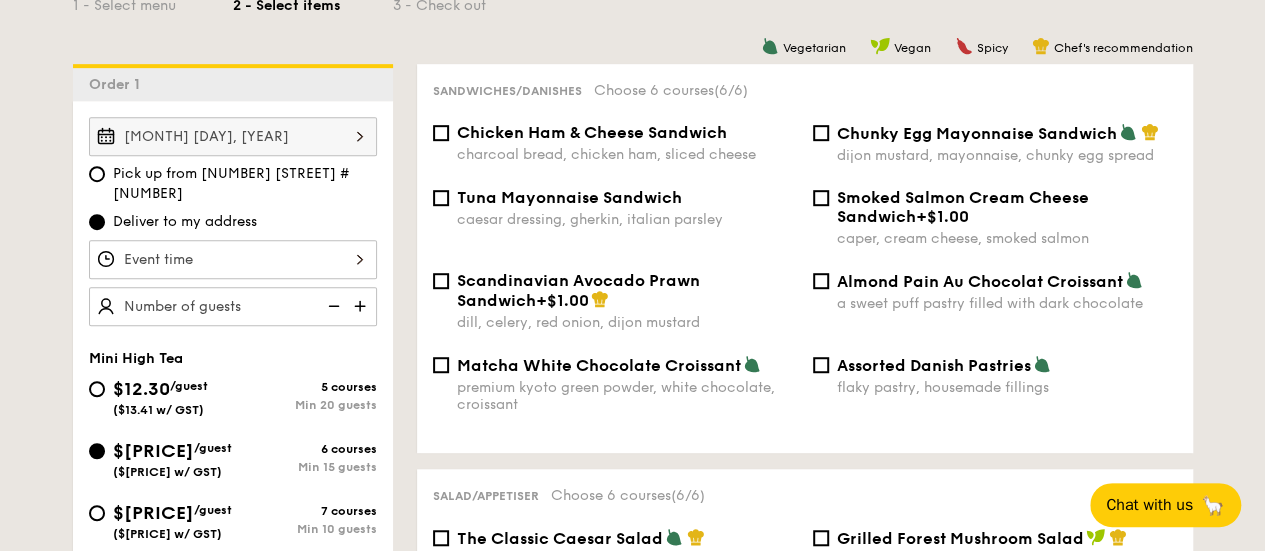 scroll, scrollTop: 600, scrollLeft: 0, axis: vertical 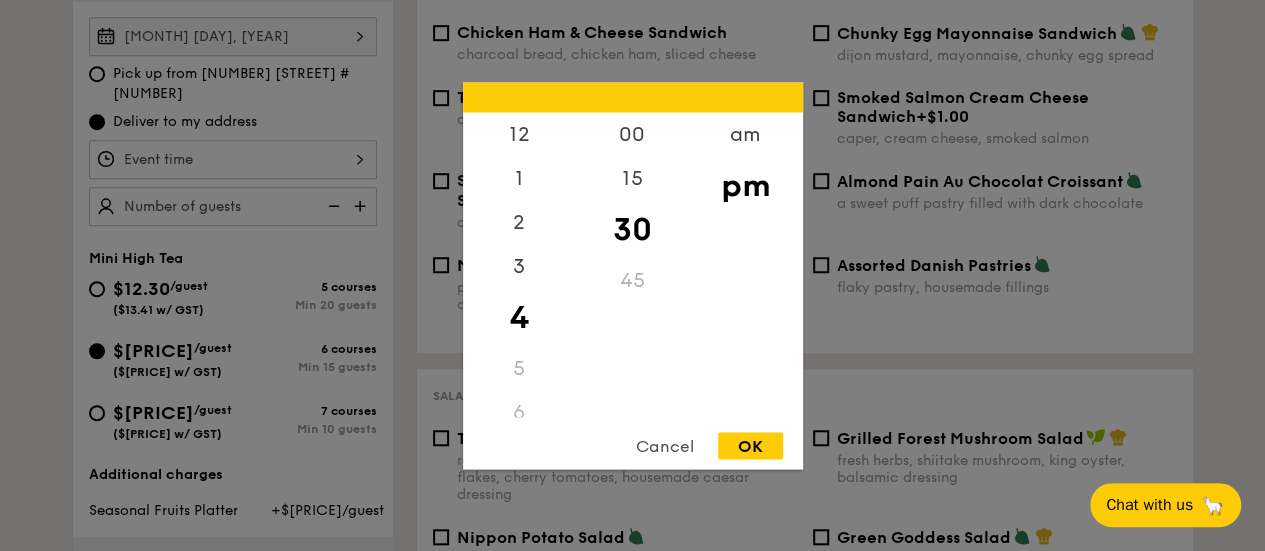 click on "12 1 2 3 4 5 6 7 8 9 10 11   00 15 30 45   am   pm   Cancel   OK" at bounding box center (233, 159) 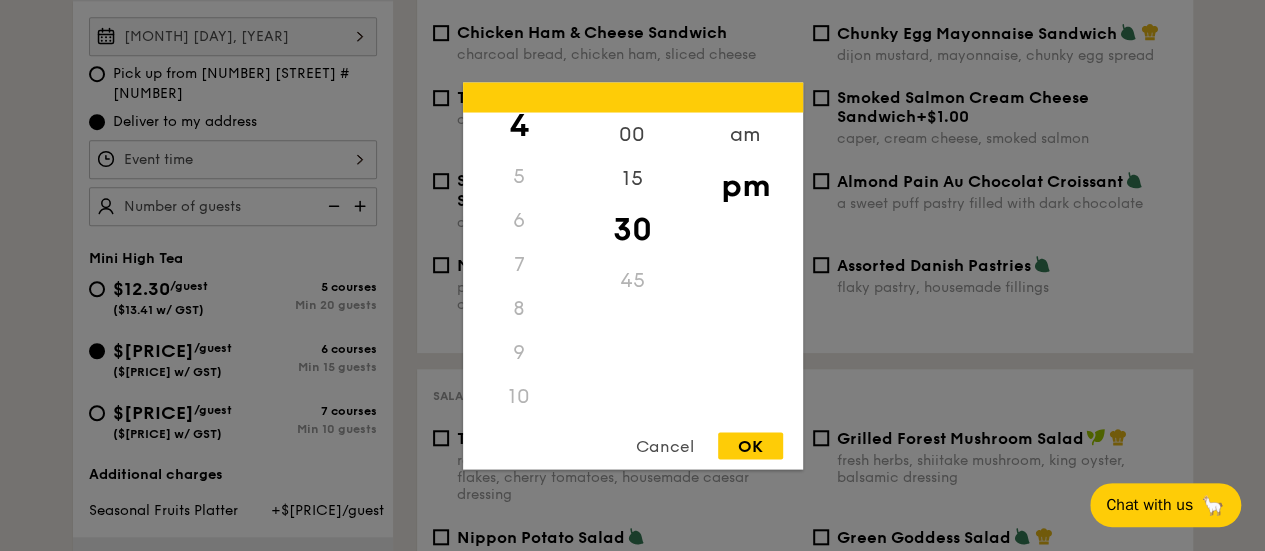 scroll, scrollTop: 200, scrollLeft: 0, axis: vertical 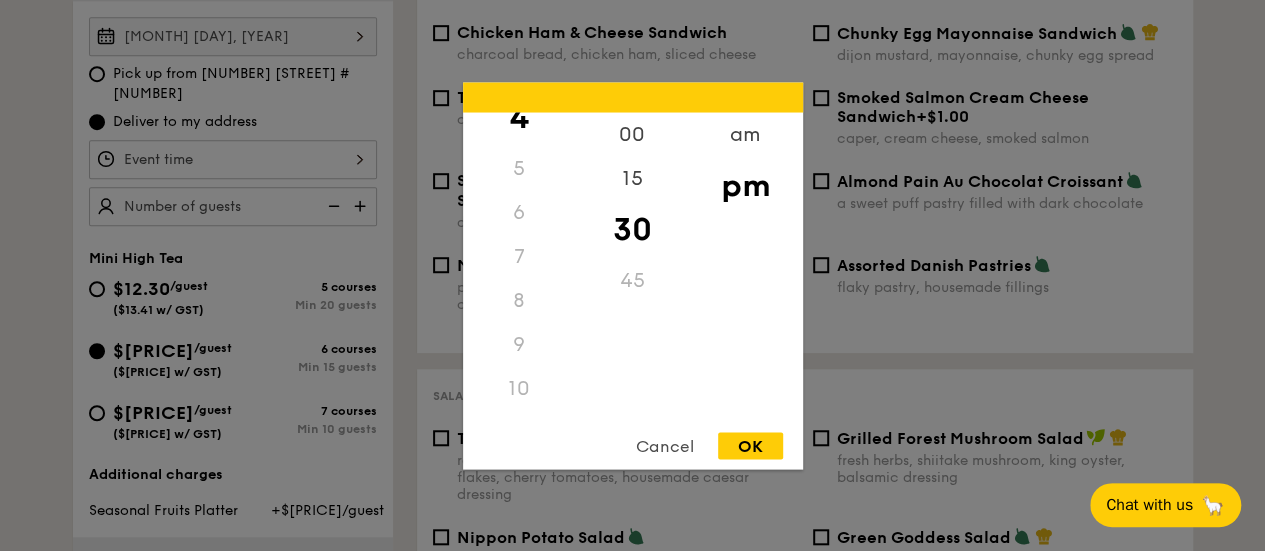 drag, startPoint x: 516, startPoint y: 297, endPoint x: 534, endPoint y: 268, distance: 34.132095 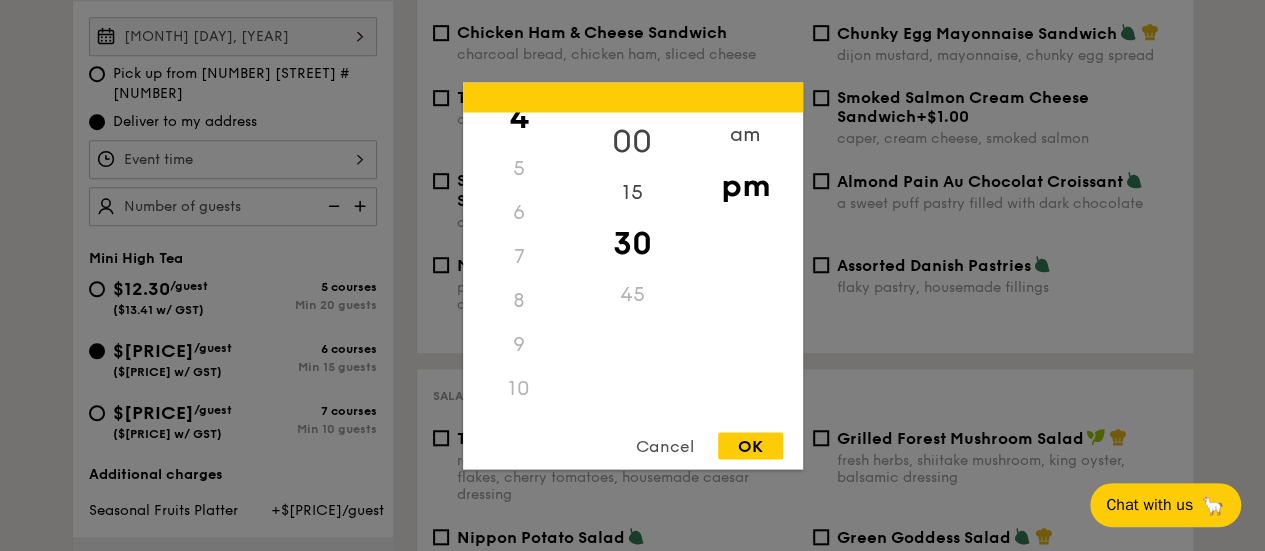 click on "00" at bounding box center (632, 141) 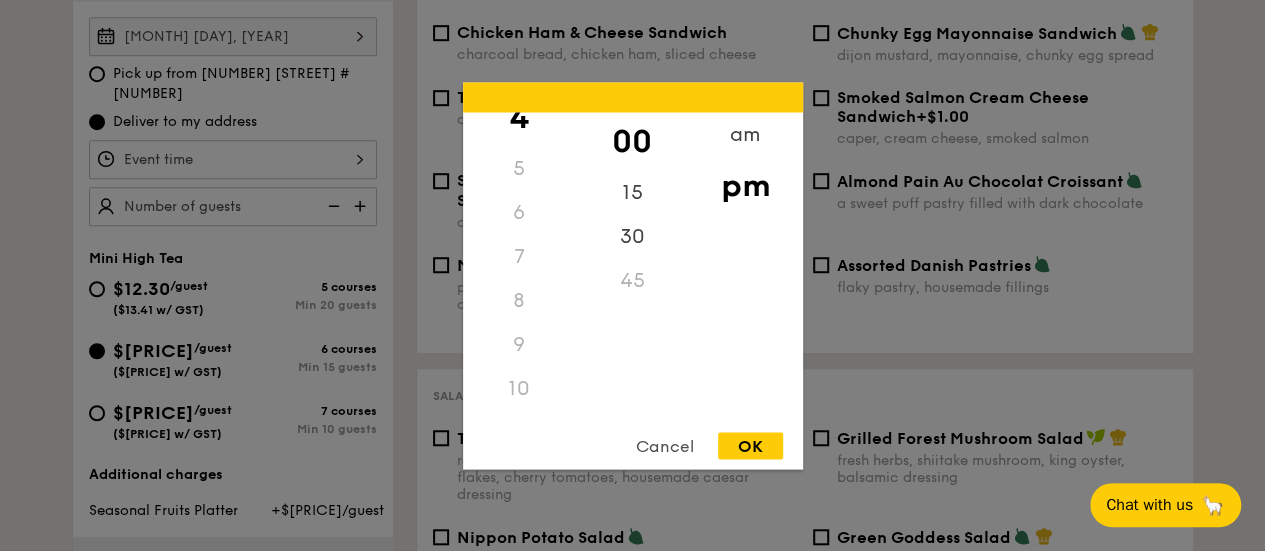 click on "8" at bounding box center (519, 300) 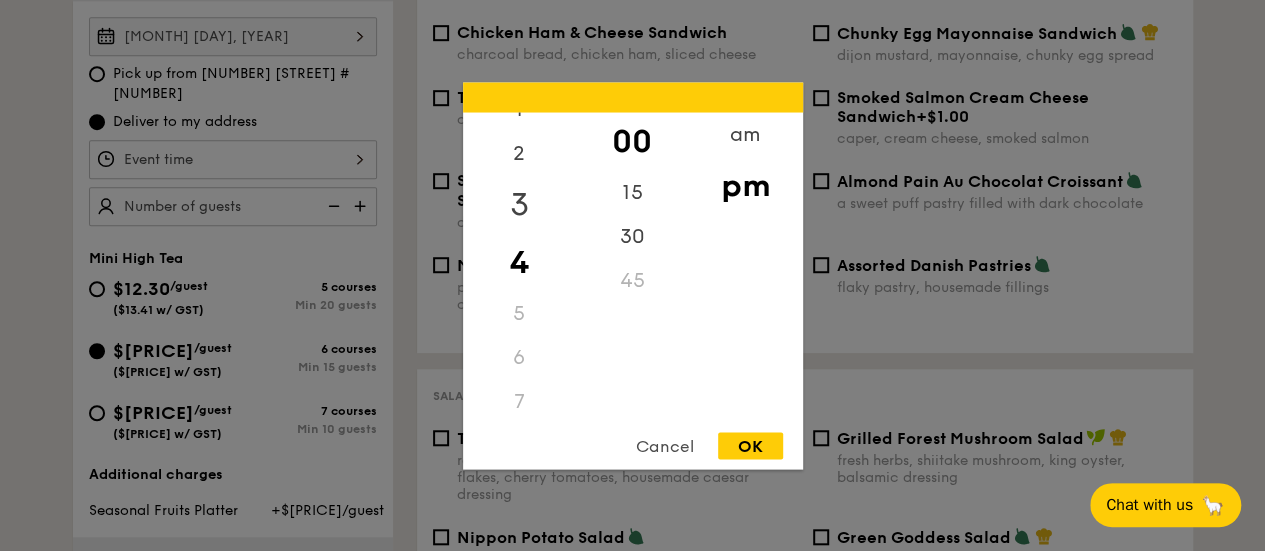 scroll, scrollTop: 100, scrollLeft: 0, axis: vertical 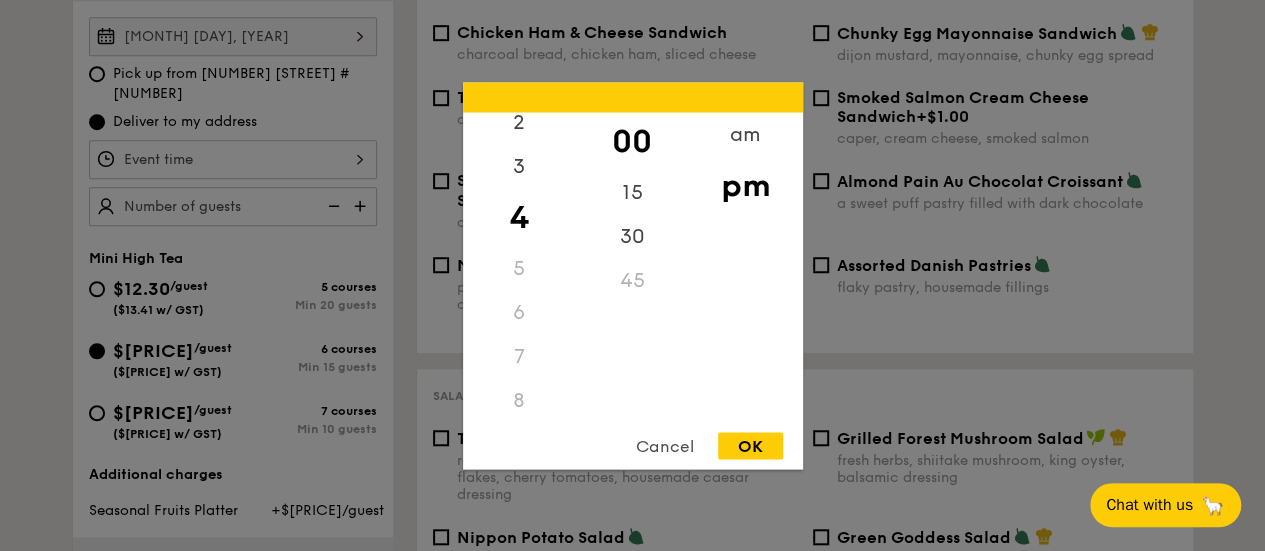 click on "8" at bounding box center [519, 400] 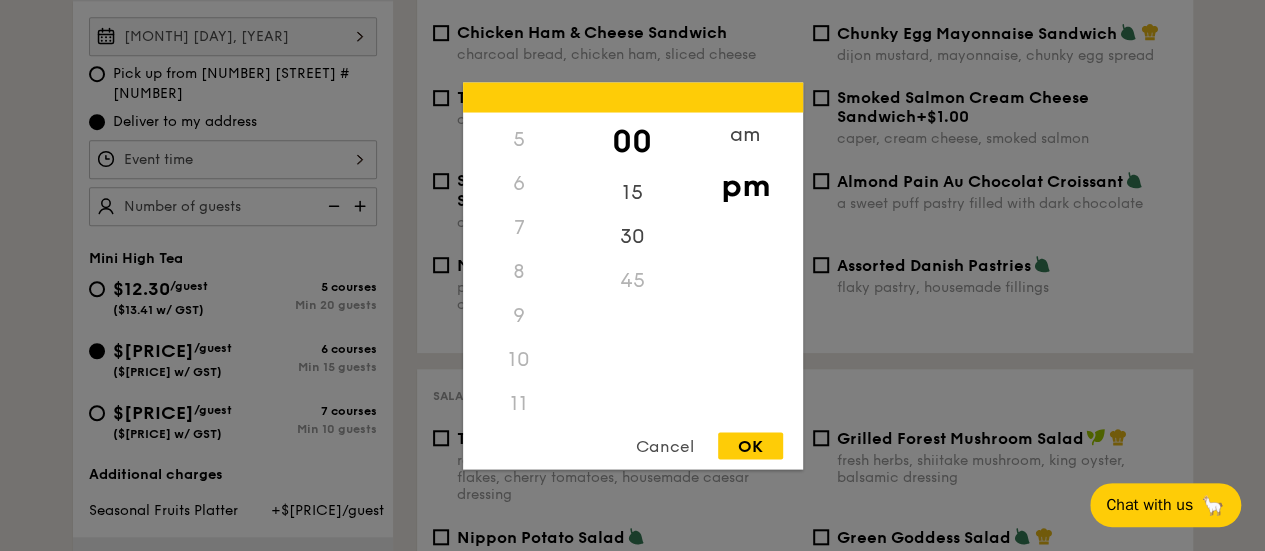 scroll, scrollTop: 236, scrollLeft: 0, axis: vertical 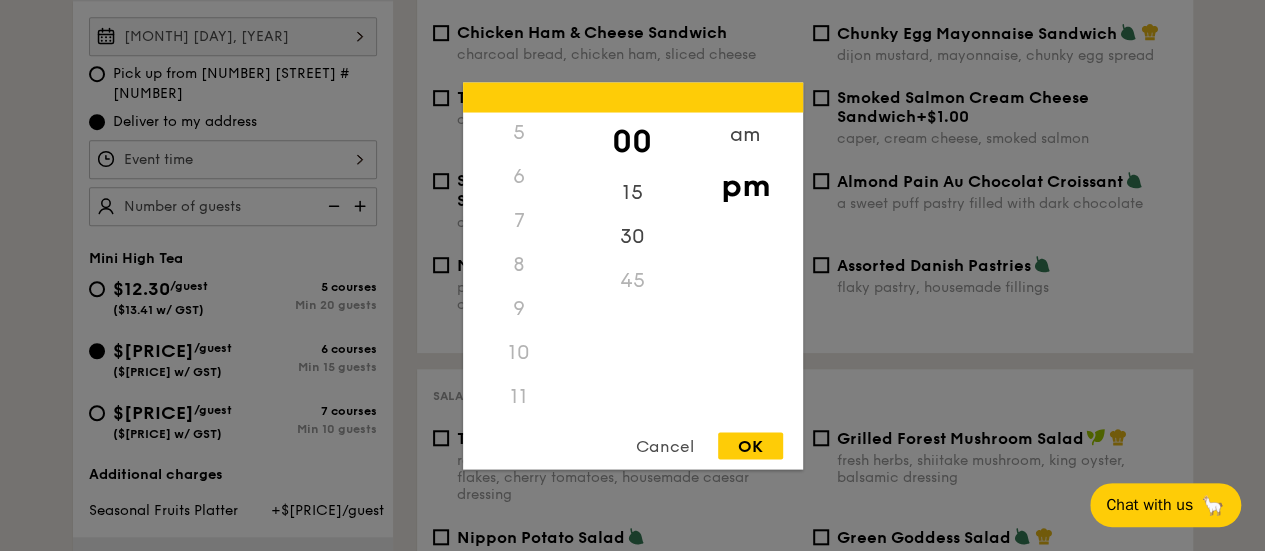 click on "am   pm" at bounding box center (745, 264) 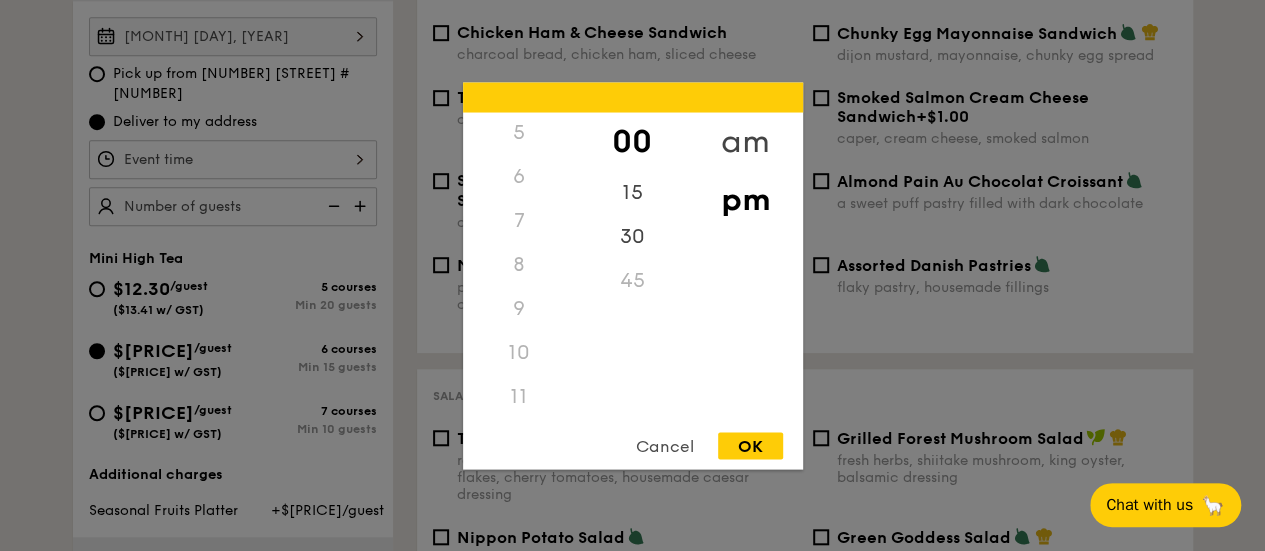 click on "am" at bounding box center [745, 141] 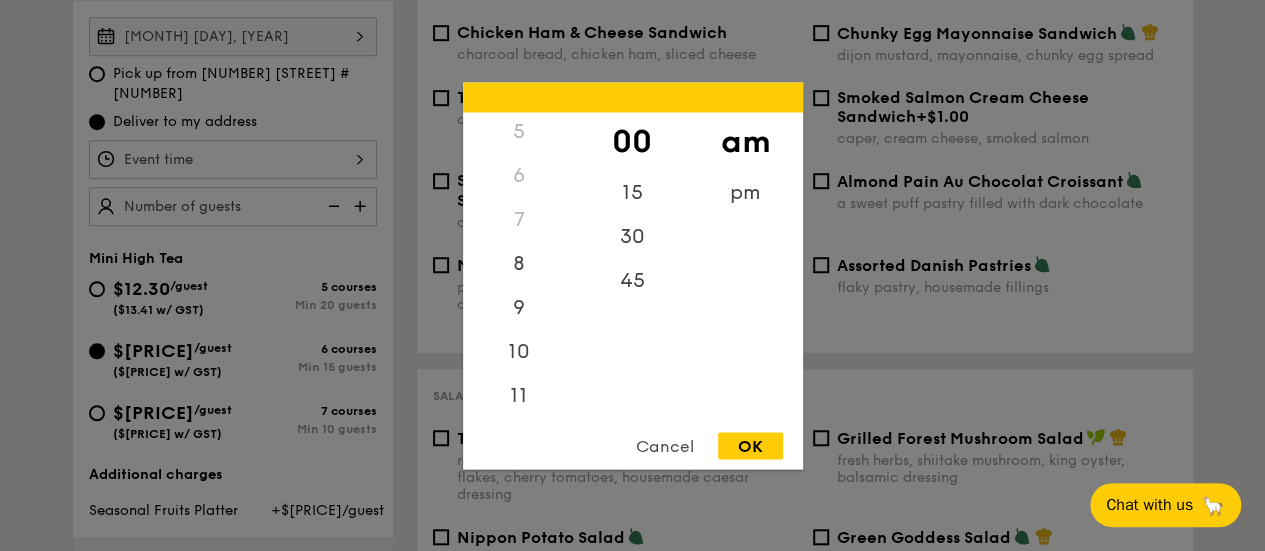 scroll, scrollTop: 222, scrollLeft: 0, axis: vertical 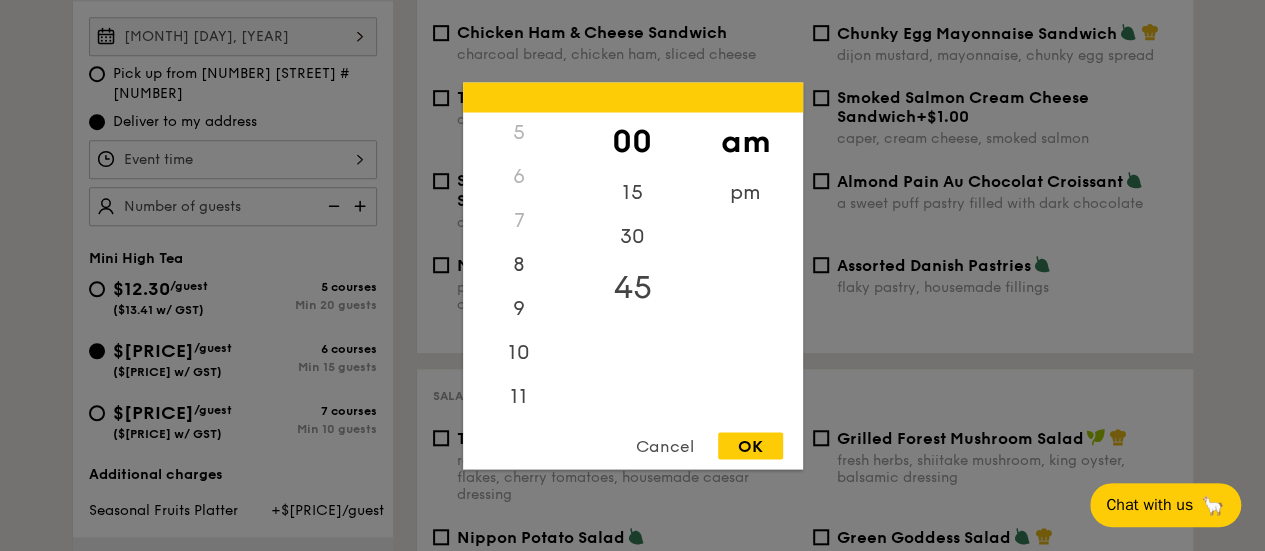 drag, startPoint x: 524, startPoint y: 261, endPoint x: 583, endPoint y: 279, distance: 61.68468 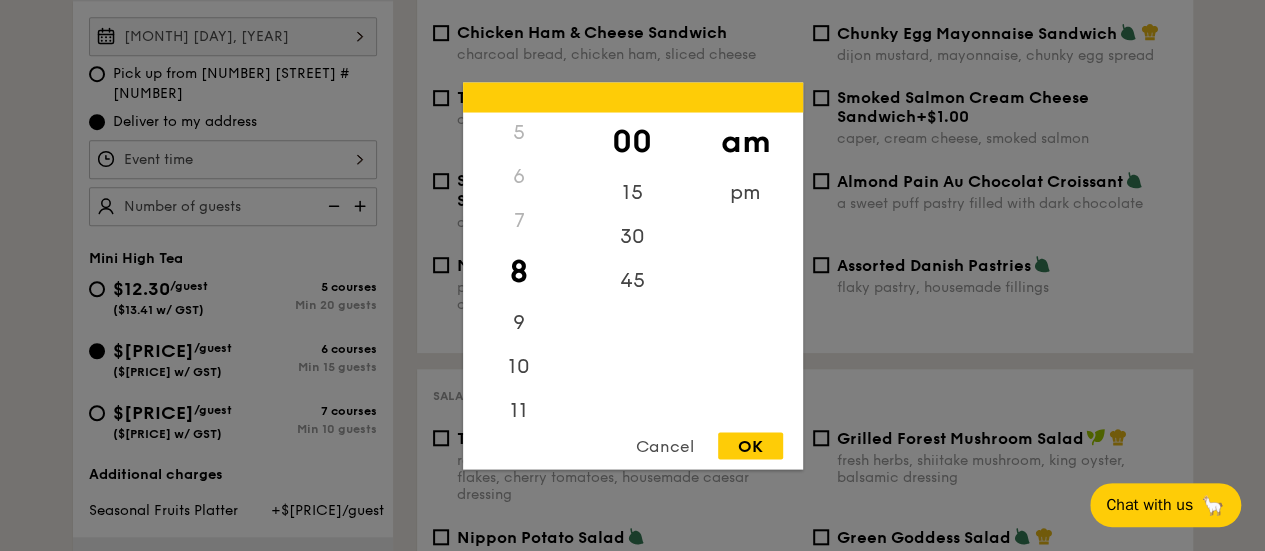 click on "OK" at bounding box center [750, 445] 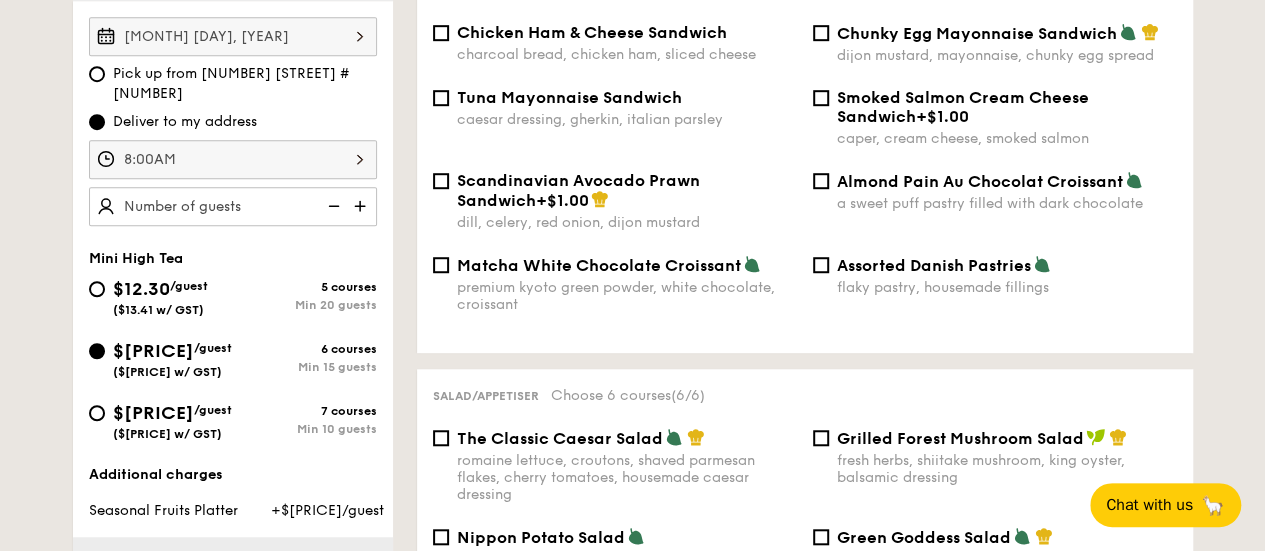 click at bounding box center [362, 206] 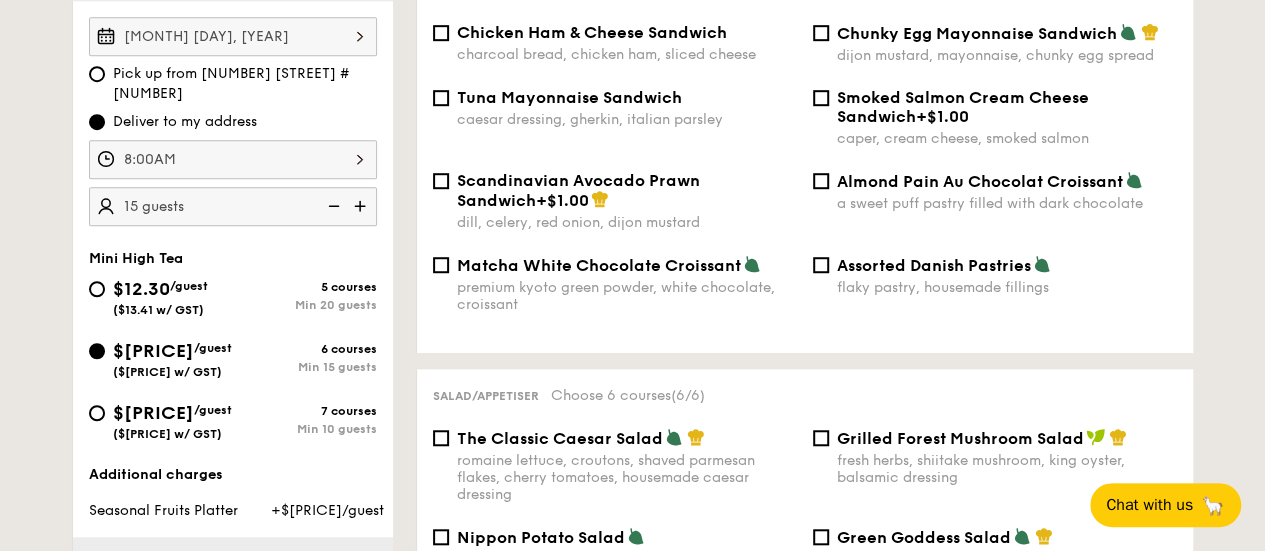 click at bounding box center (362, 206) 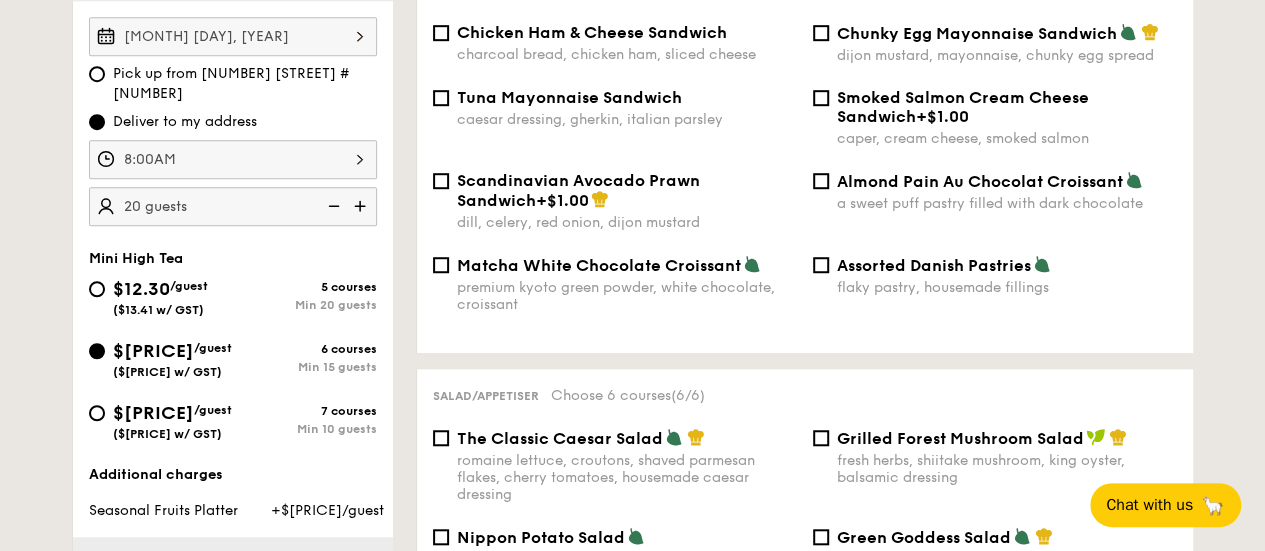 click at bounding box center [362, 206] 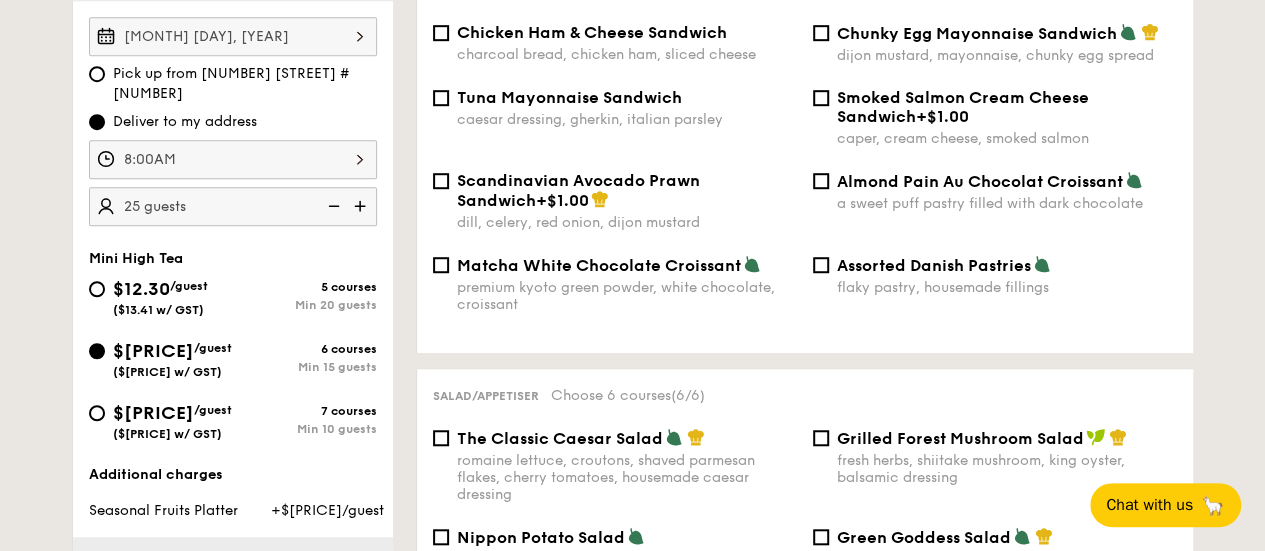 click at bounding box center [362, 206] 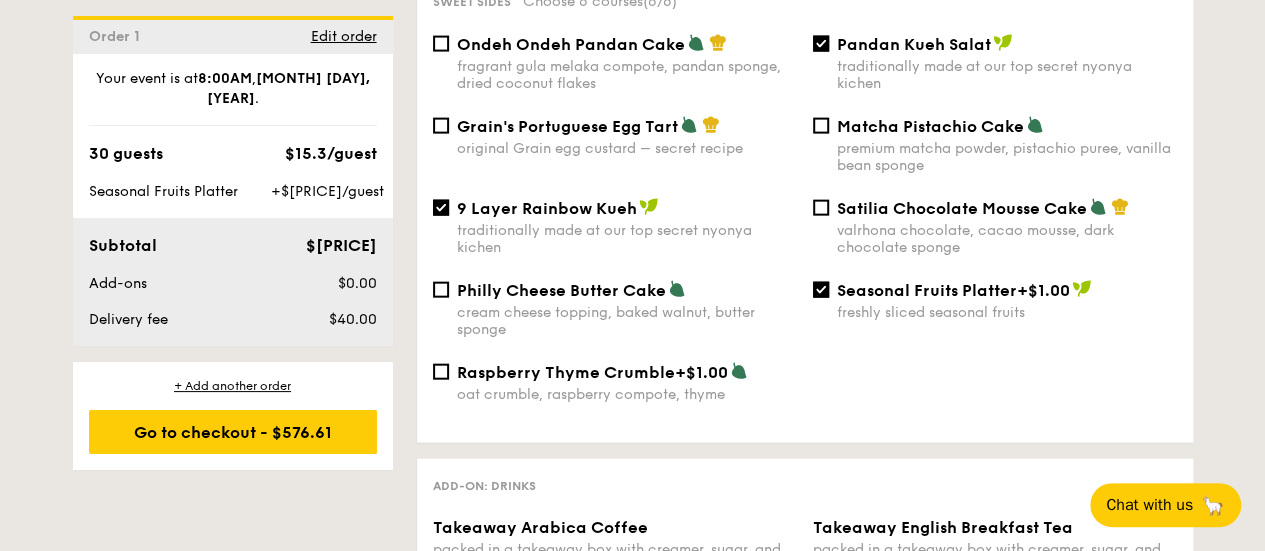 scroll, scrollTop: 2100, scrollLeft: 0, axis: vertical 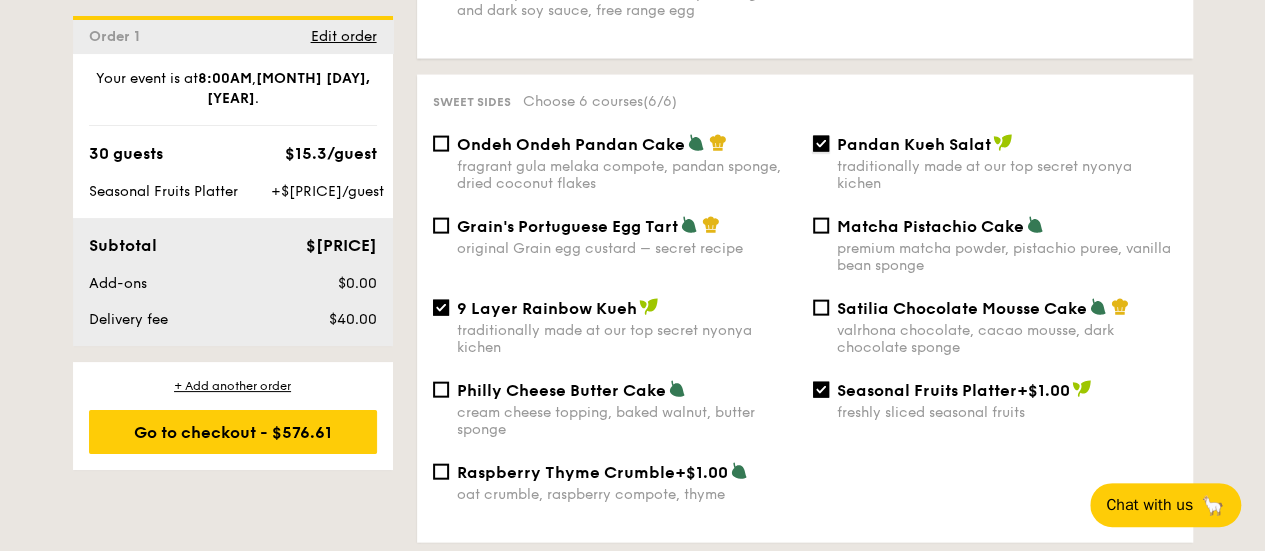 click on "Pandan Kueh Salat traditionally made at our top secret nyonya kichen" at bounding box center [821, 144] 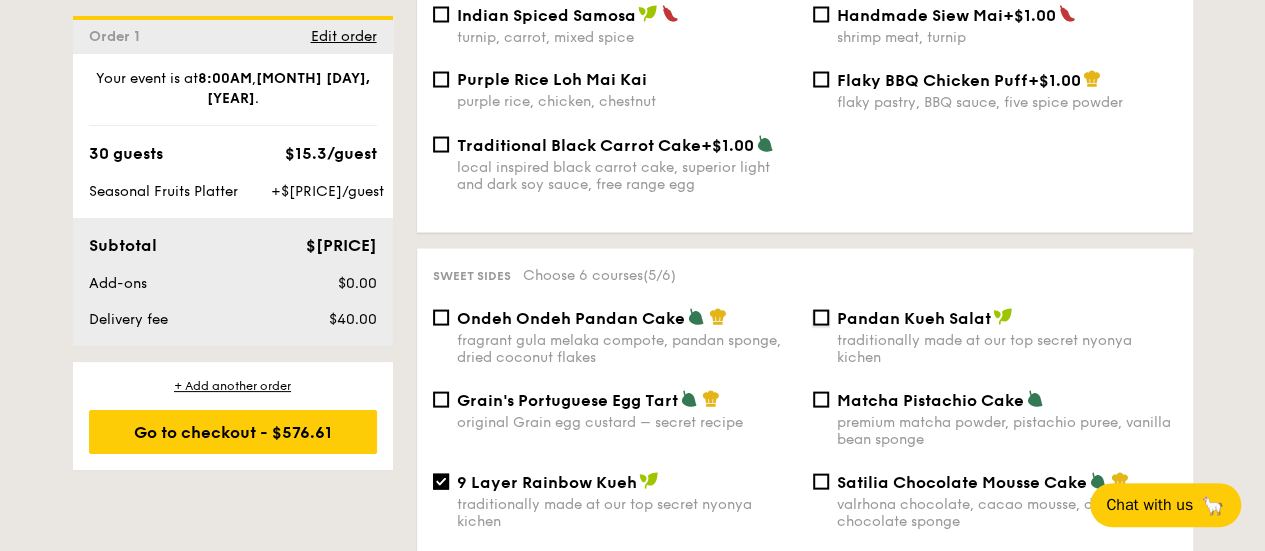 scroll, scrollTop: 2000, scrollLeft: 0, axis: vertical 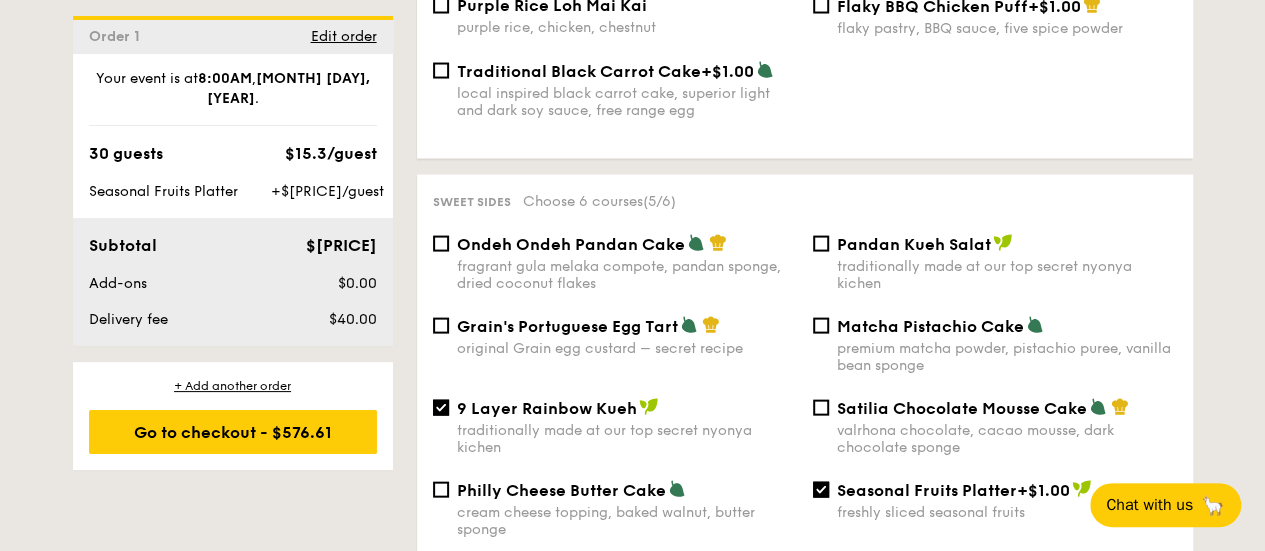 click on "Pandan Kueh Salat traditionally made at our top secret nyonya kichen" at bounding box center (995, 263) 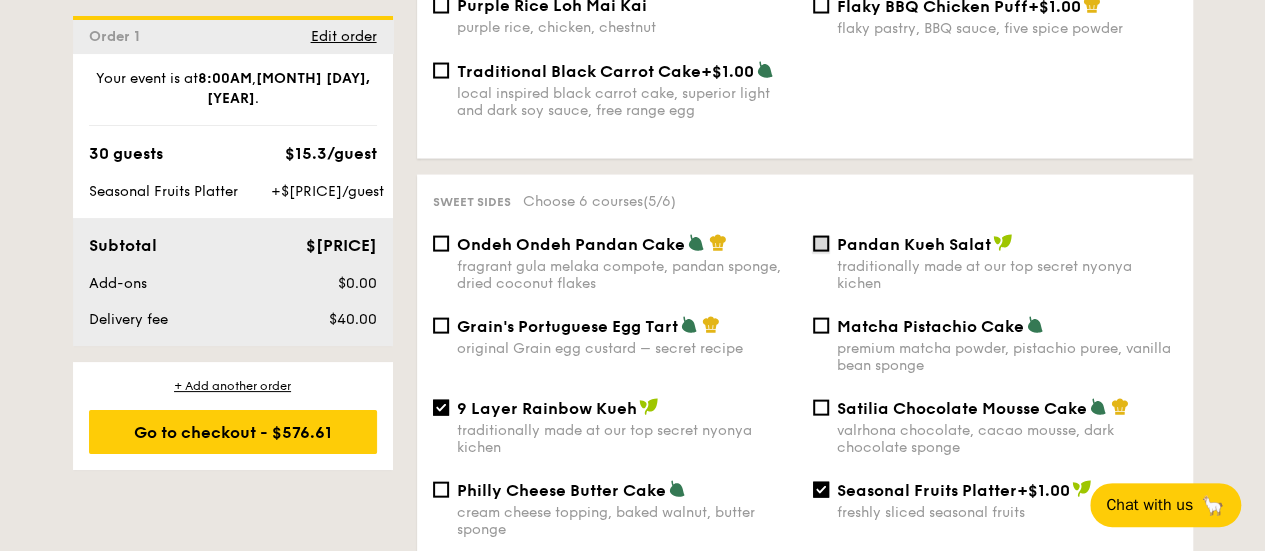 click on "Pandan Kueh Salat traditionally made at our top secret nyonya kichen" at bounding box center (821, 244) 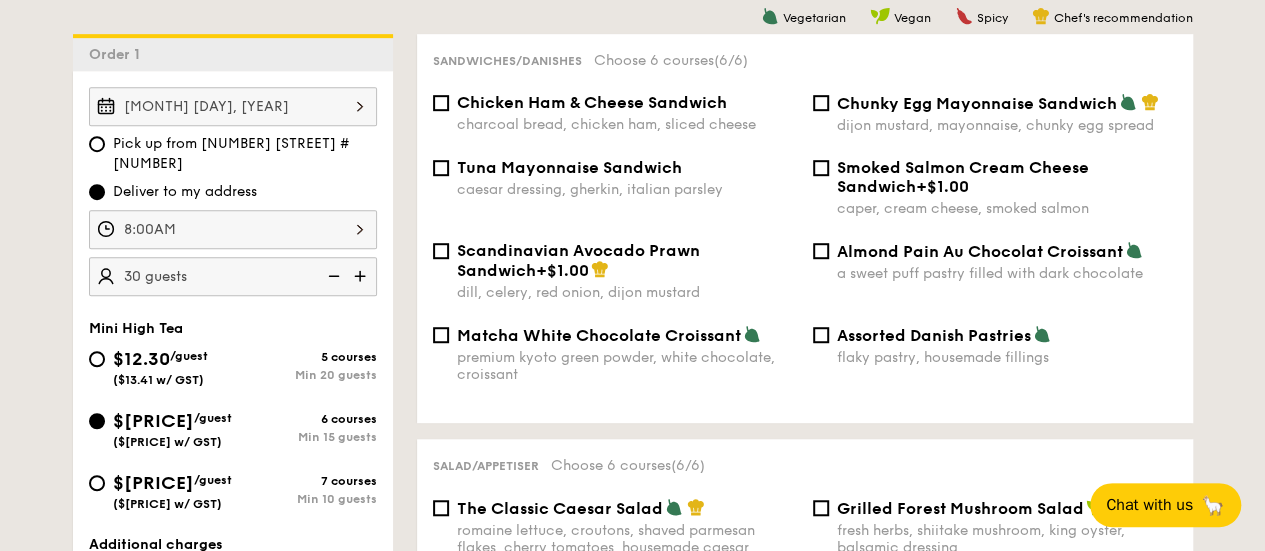 scroll, scrollTop: 500, scrollLeft: 0, axis: vertical 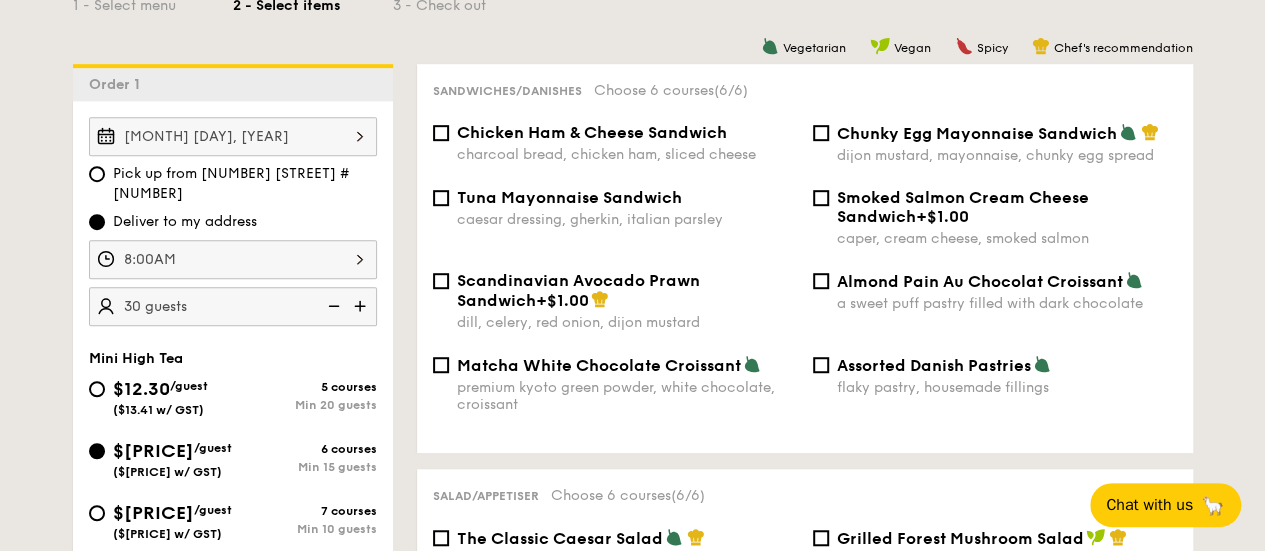 click at bounding box center [332, 306] 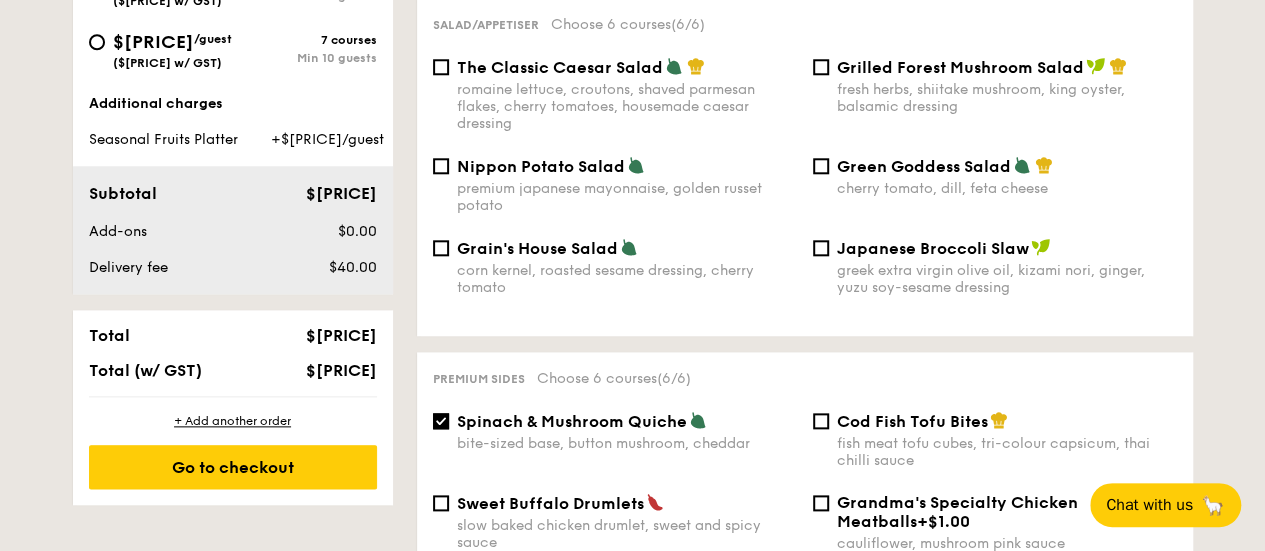 scroll, scrollTop: 1000, scrollLeft: 0, axis: vertical 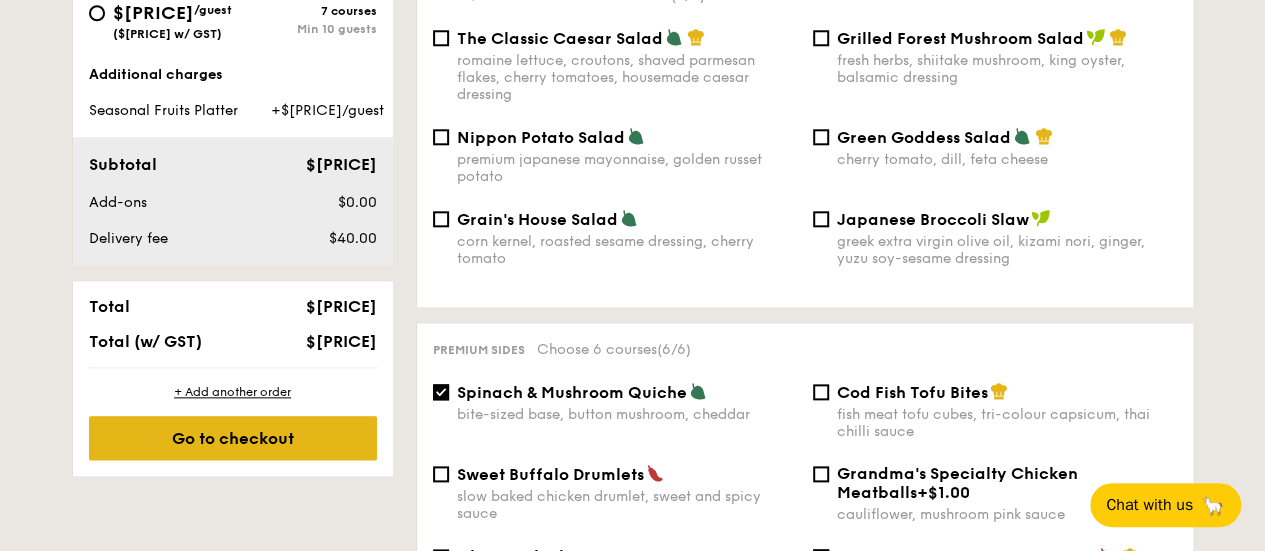 click on "Go to checkout" at bounding box center (233, 438) 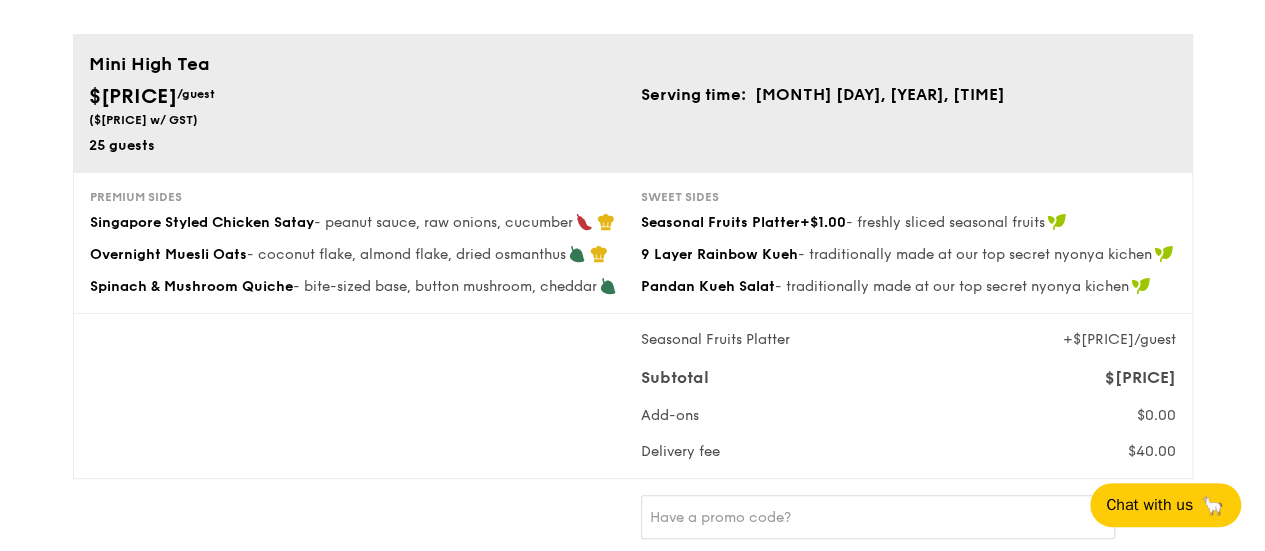 scroll, scrollTop: 100, scrollLeft: 0, axis: vertical 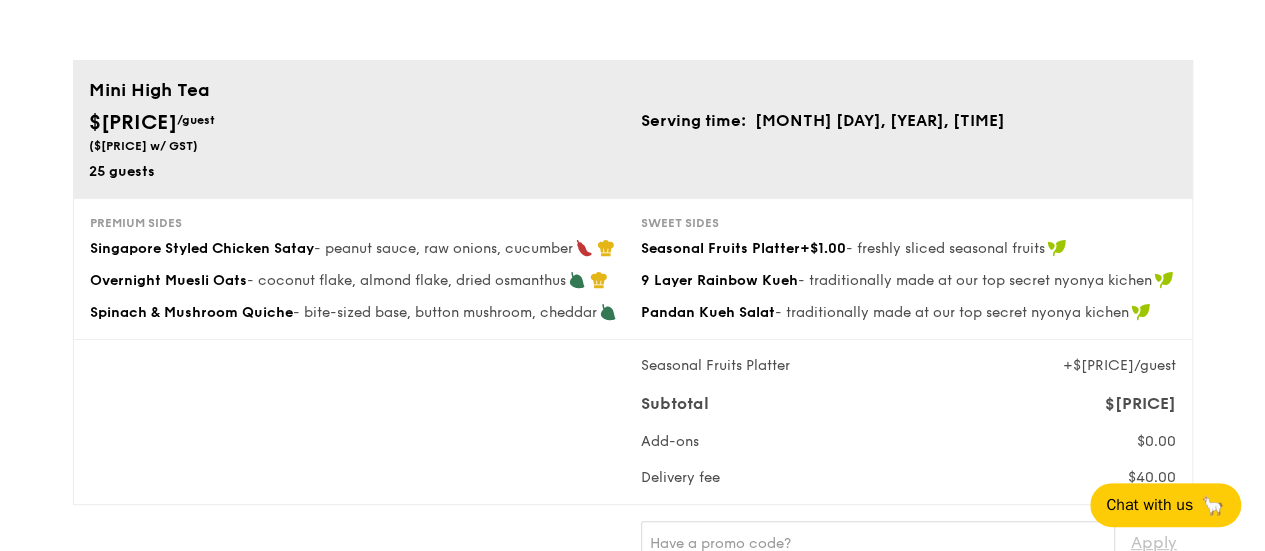click on "Seasonal Fruits Platter
+$[PRICE]/guest
Subtotal
$[PRICE]
Add-ons
$[PRICE]
Delivery fee
$[PRICE]" at bounding box center [633, 422] 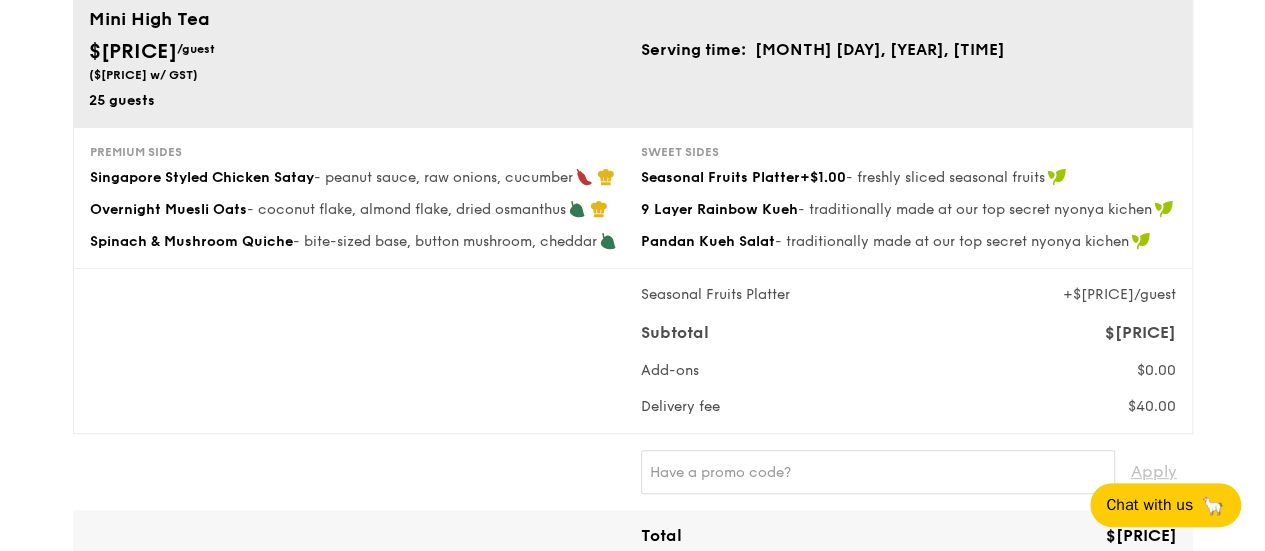 scroll, scrollTop: 174, scrollLeft: 0, axis: vertical 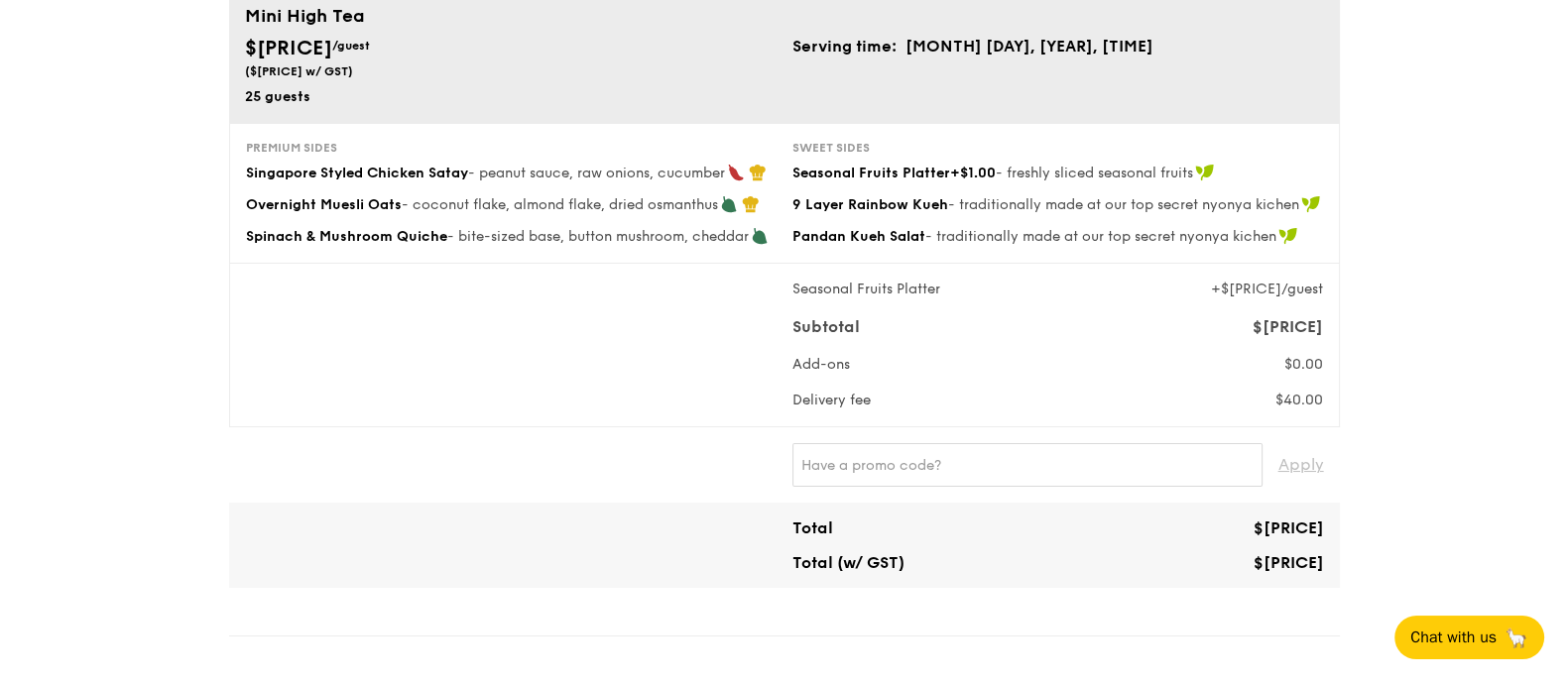 drag, startPoint x: 1194, startPoint y: 8, endPoint x: 473, endPoint y: 496, distance: 870.6233 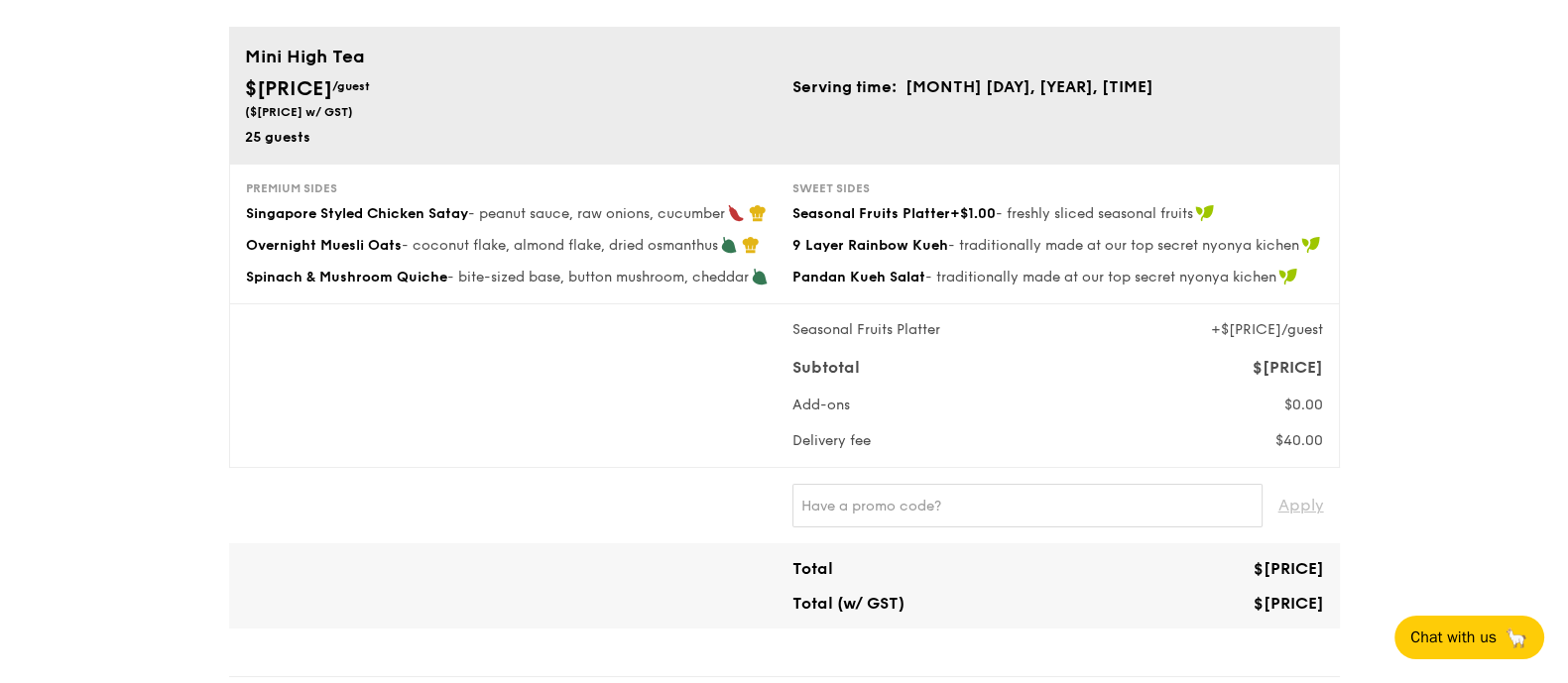 scroll, scrollTop: 138, scrollLeft: 0, axis: vertical 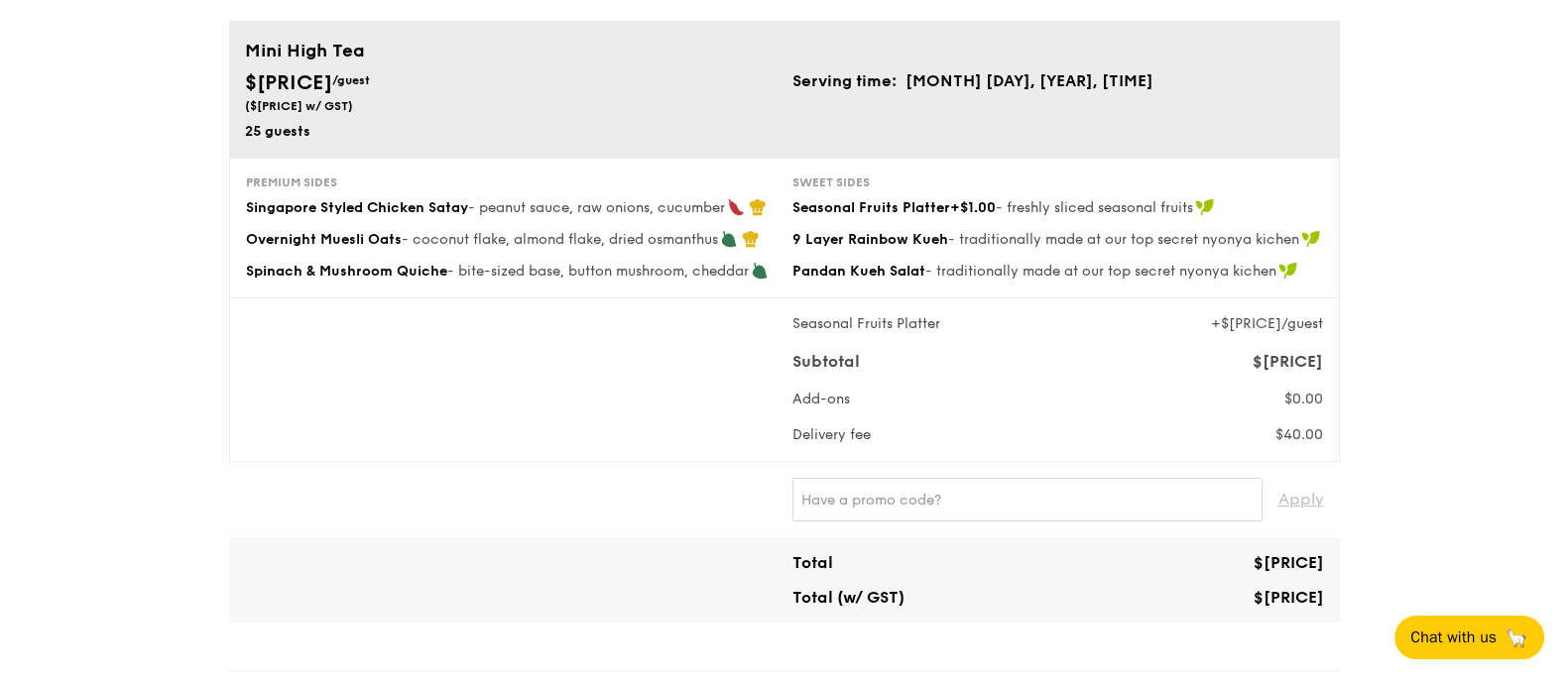 click on "Total
$[PRICE]
Total (w/ GST)
$[PRICE]" at bounding box center (784, 580) 